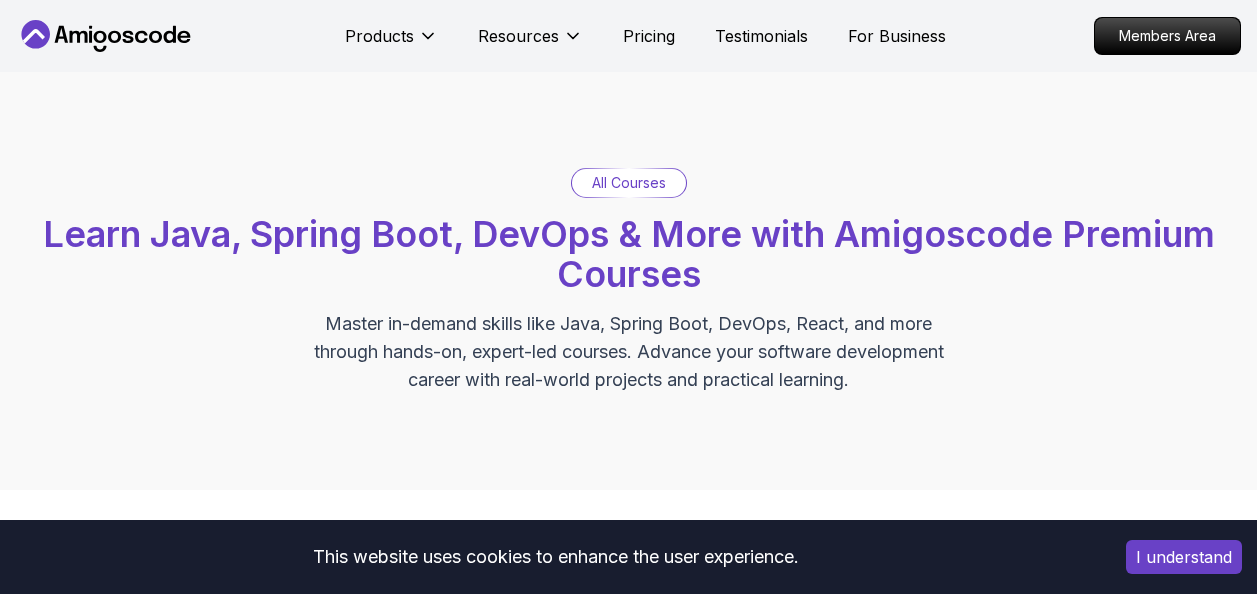 scroll, scrollTop: 1056, scrollLeft: 0, axis: vertical 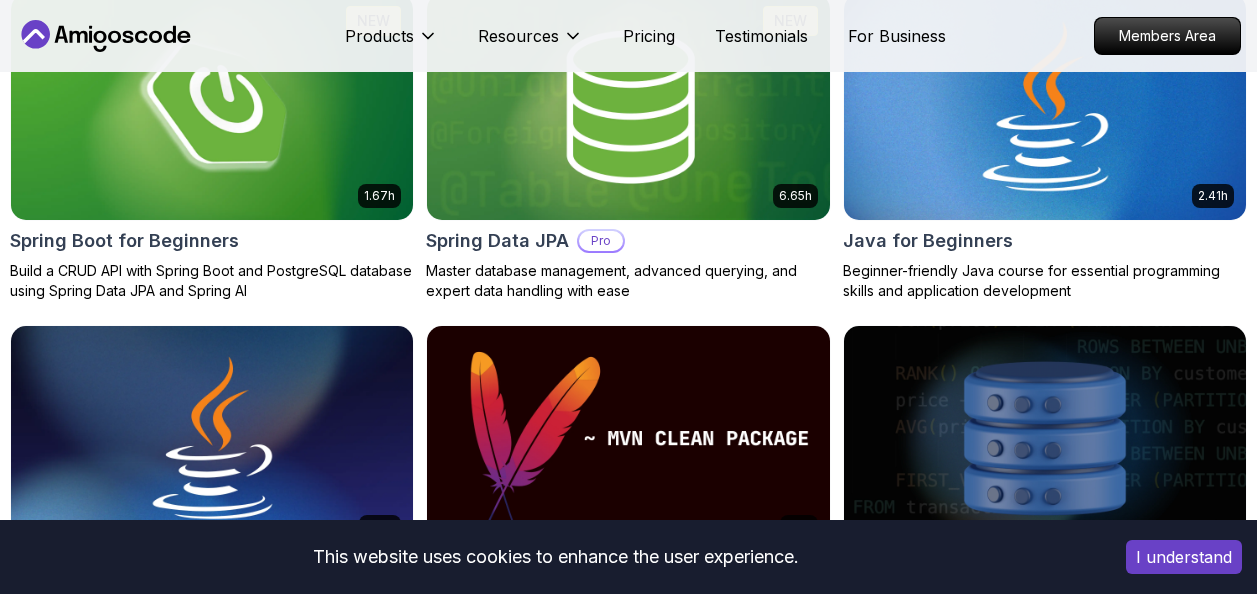click at bounding box center (1045, 107) 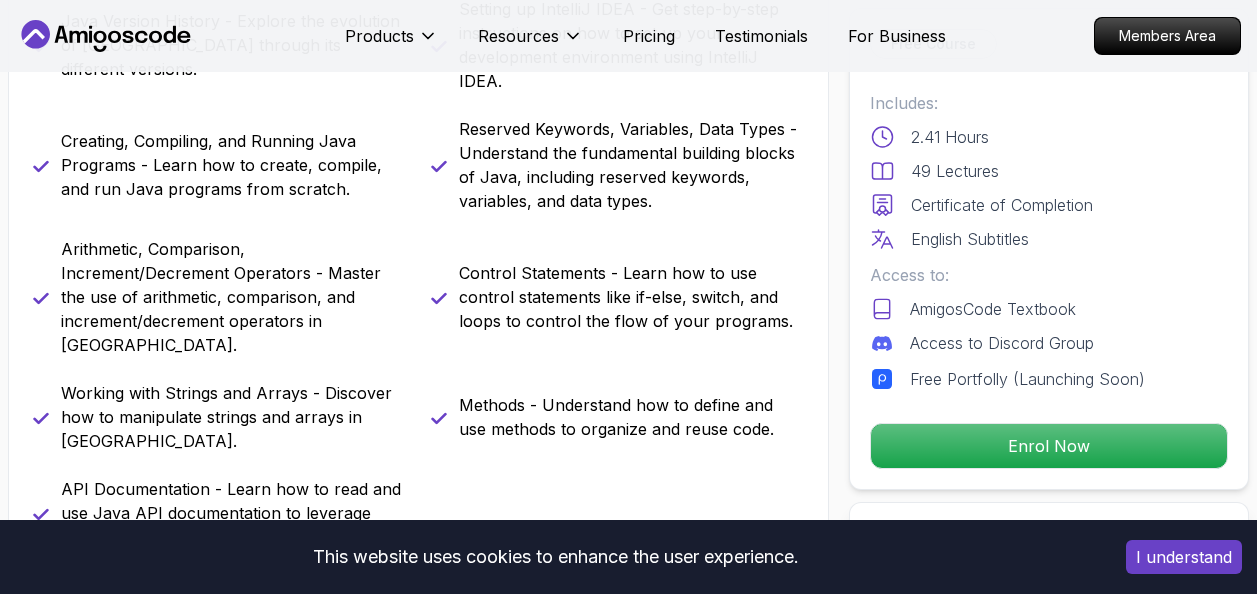 scroll, scrollTop: 0, scrollLeft: 0, axis: both 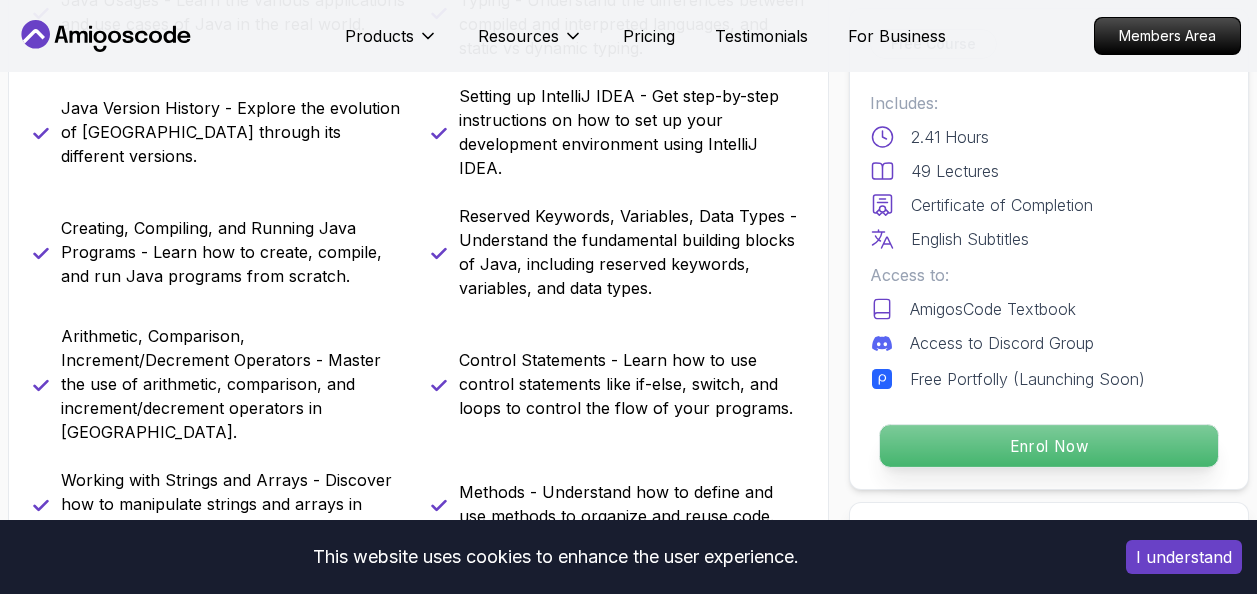 click on "Enrol Now" at bounding box center (1049, 446) 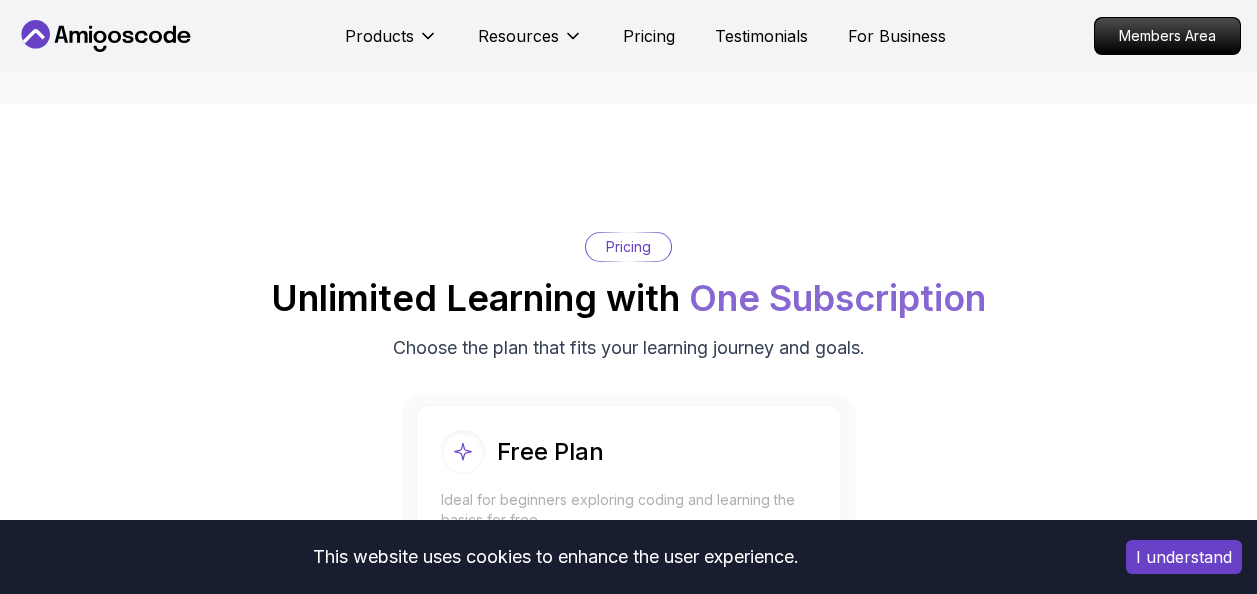 scroll, scrollTop: 3996, scrollLeft: 0, axis: vertical 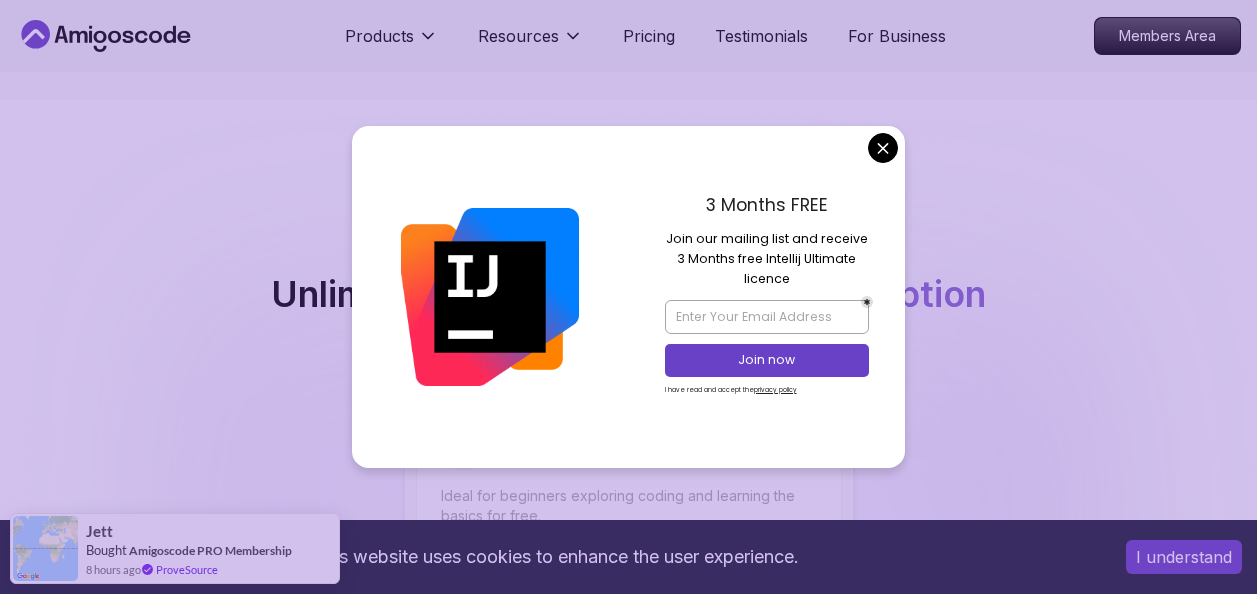 click on "3 Months FREE Join our mailing list and receive 3 Months free Intellij Ultimate licence Join now I have read and accept the  privacy policy" at bounding box center (767, 297) 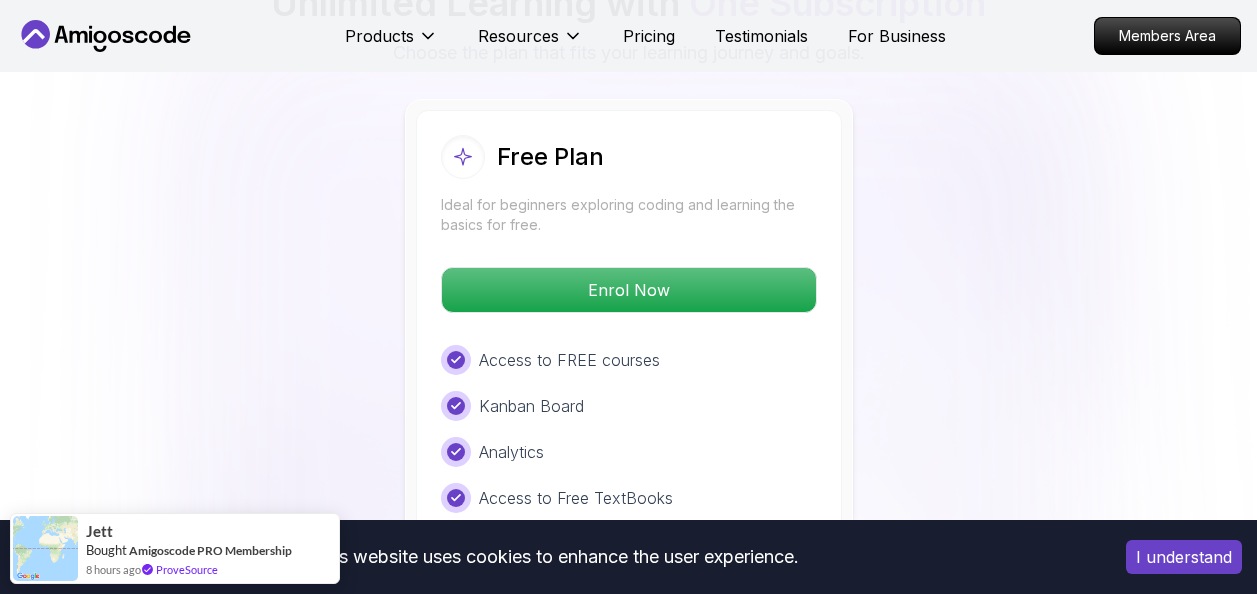 scroll, scrollTop: 4270, scrollLeft: 0, axis: vertical 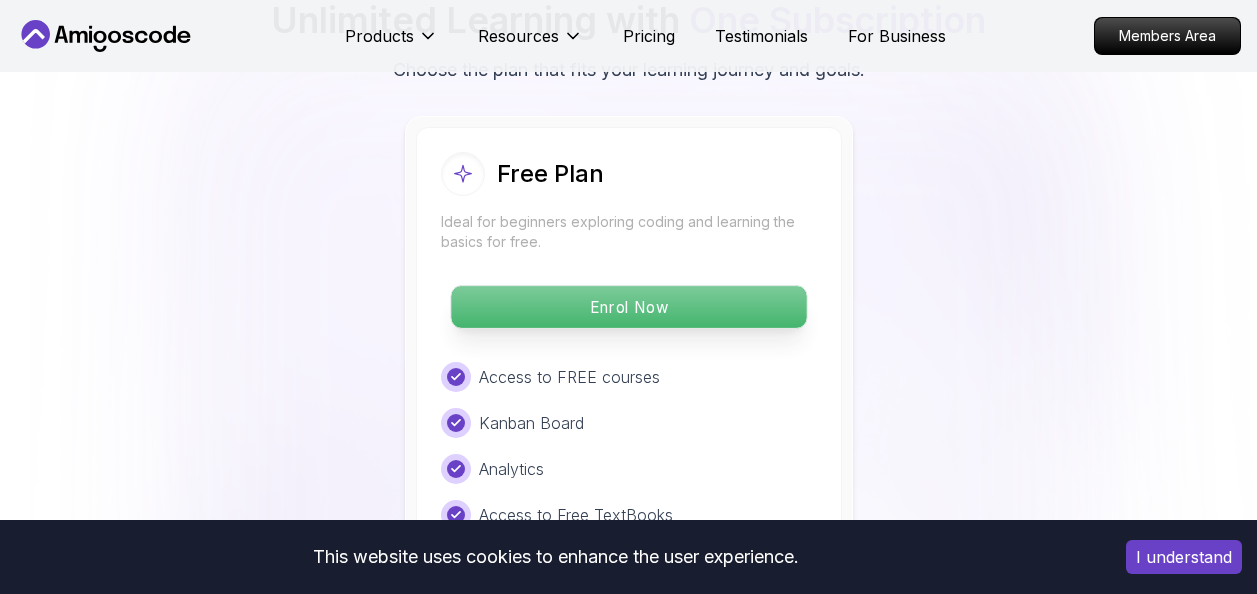 click on "Enrol Now" at bounding box center [628, 307] 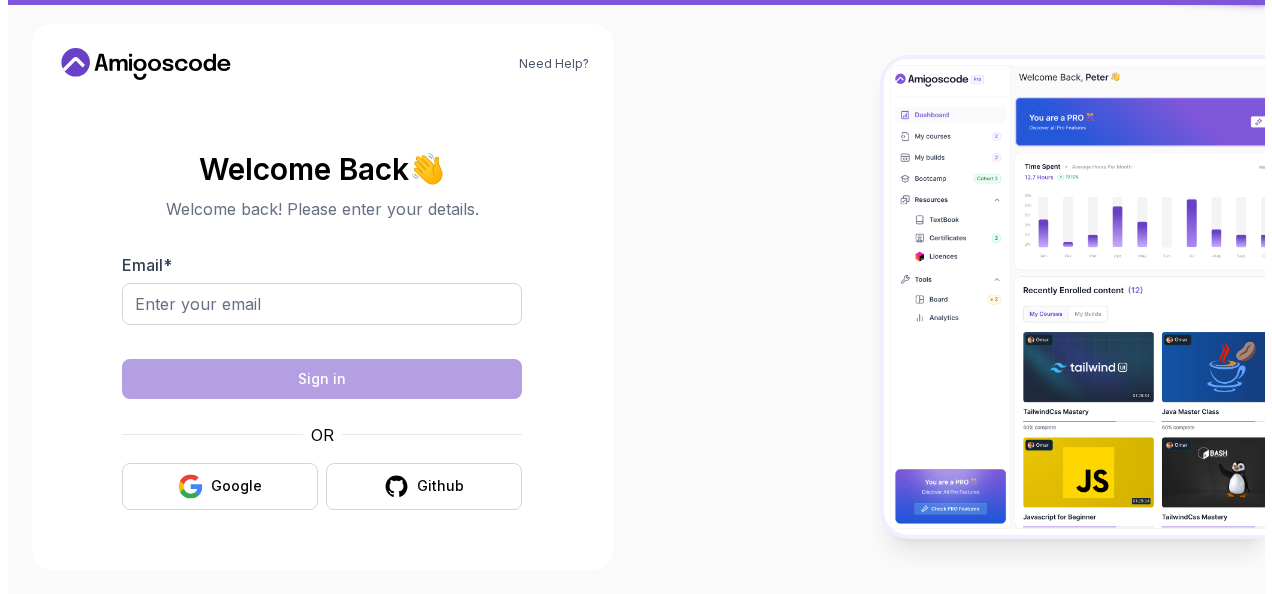 scroll, scrollTop: 0, scrollLeft: 0, axis: both 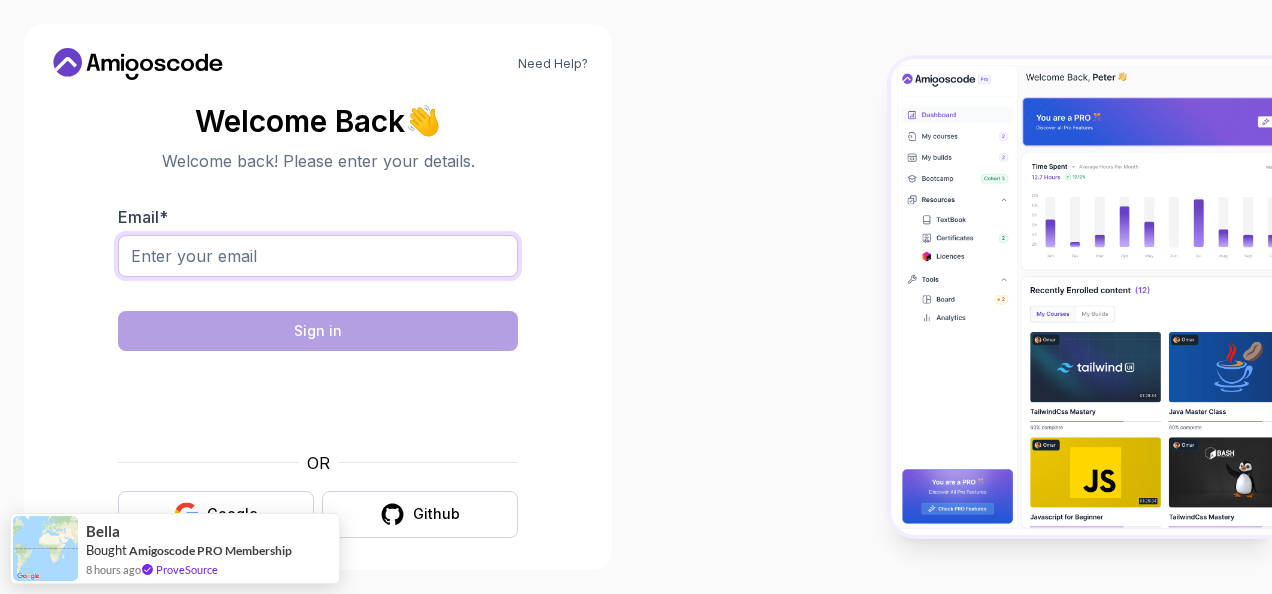 click on "Email *" at bounding box center [318, 256] 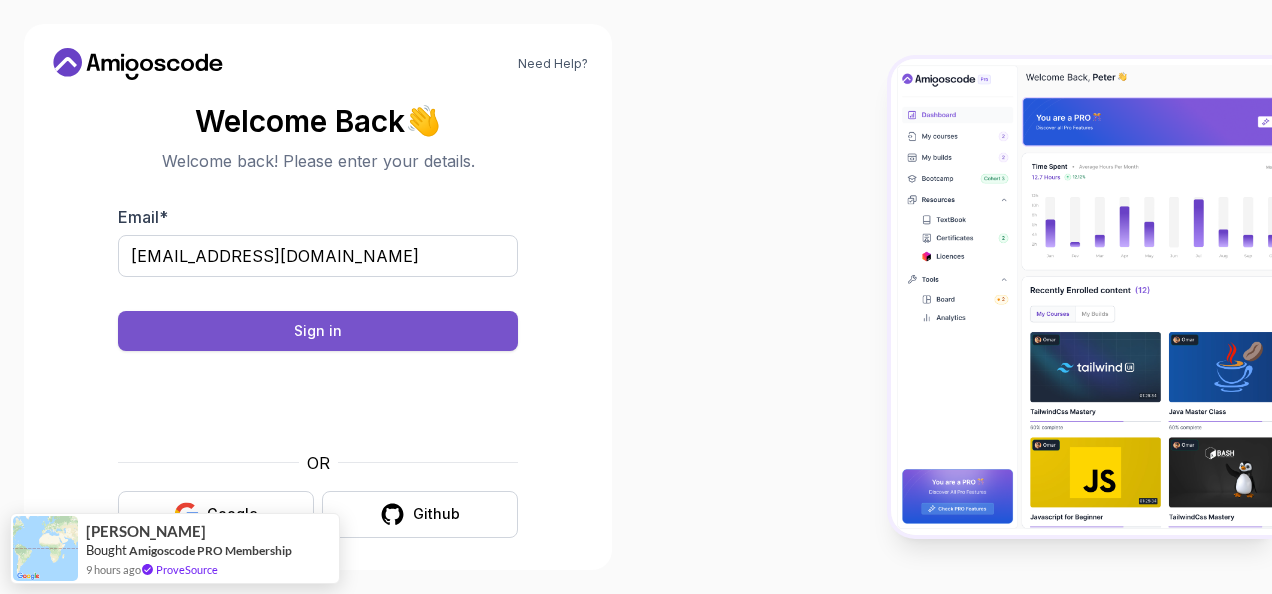 click on "Sign in" at bounding box center (318, 331) 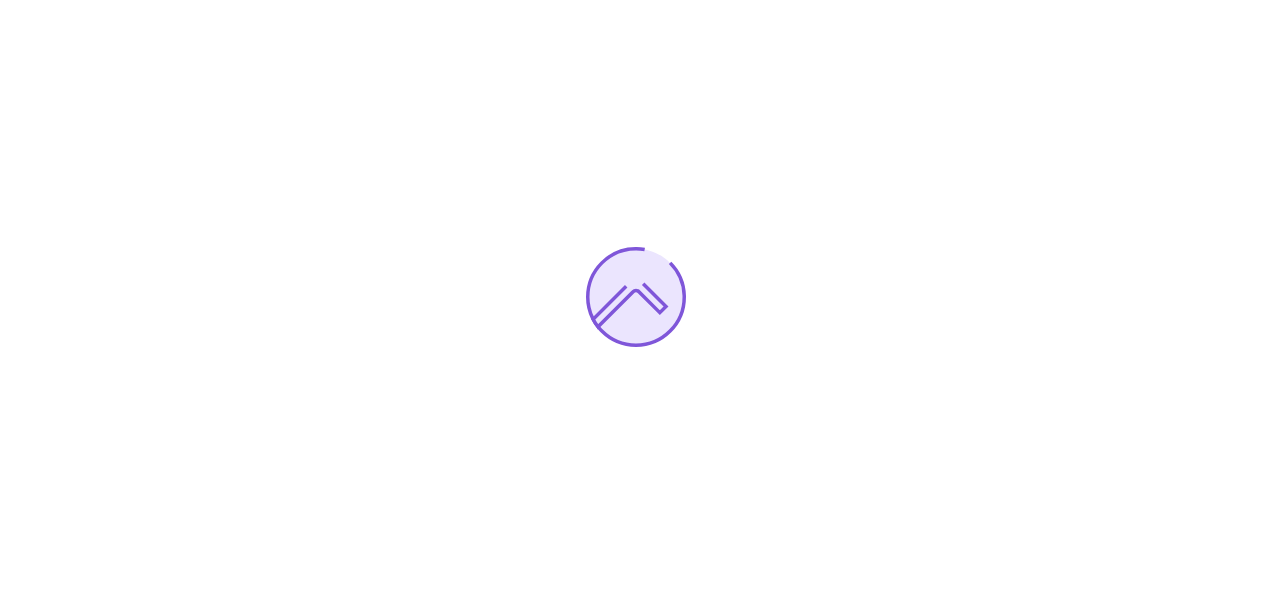 scroll, scrollTop: 0, scrollLeft: 0, axis: both 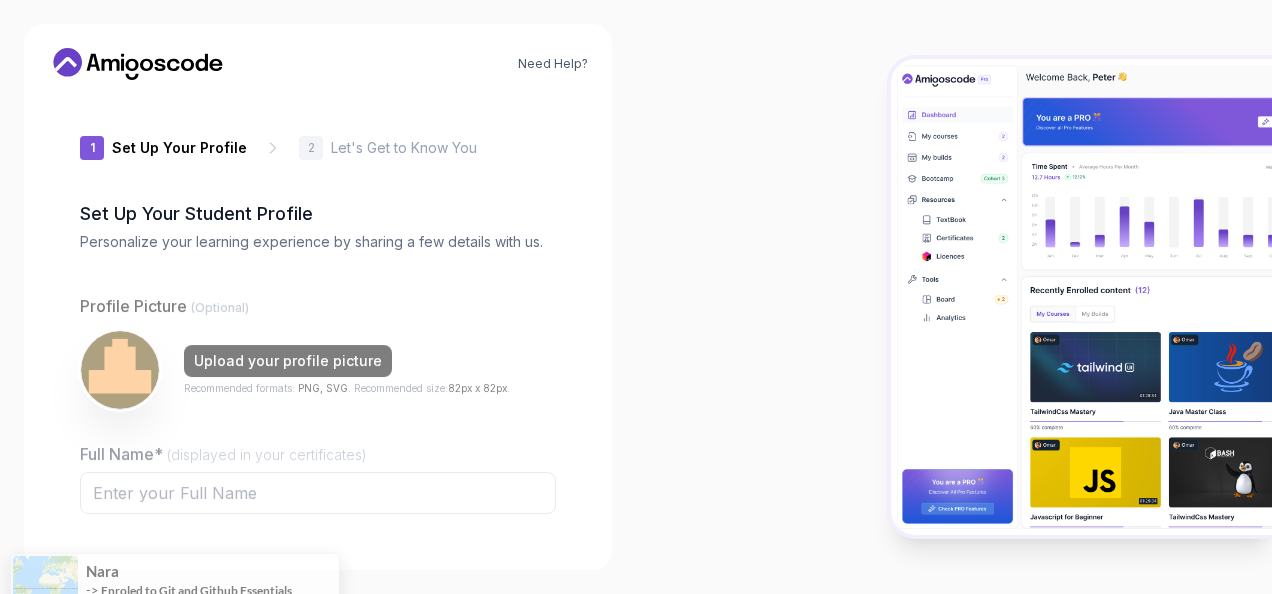 type on "zestyowla65b2" 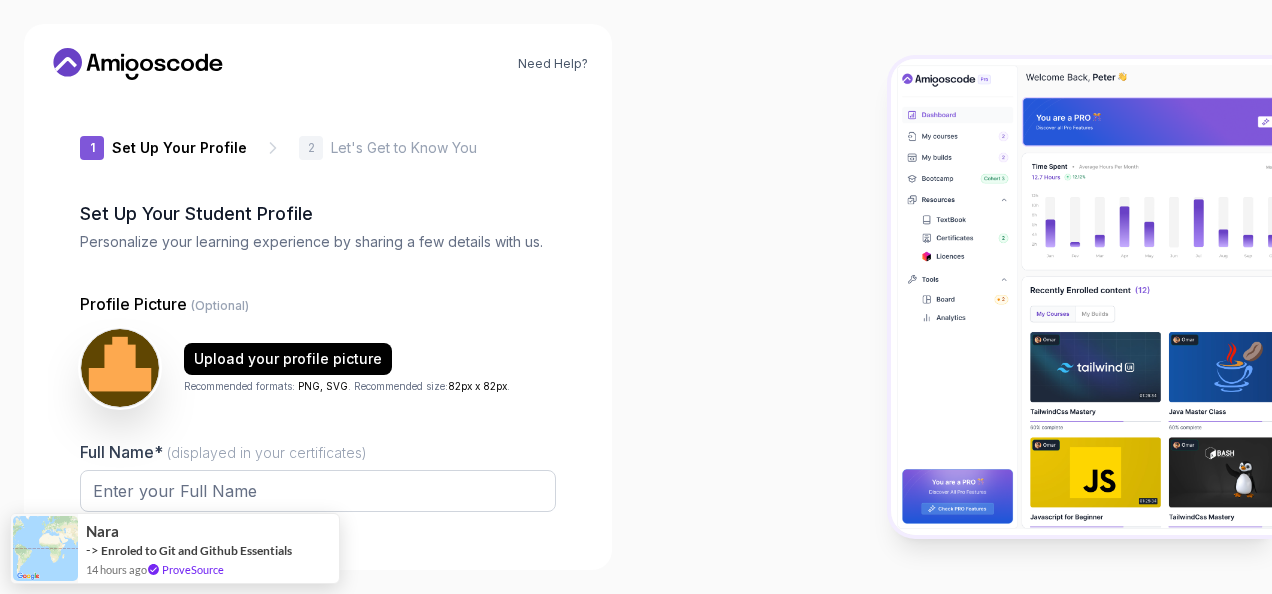 click on "Need Help? 1 Set Up Your Profile 1 Set Up Your Profile 2 Let's Get to Know You Set Up Your Student Profile Personalize your learning experience by sharing a few details with us. Profile Picture   (Optional) Upload your profile picture Recommended formats:   PNG, SVG . Recommended size:  82px x 82px . Full Name*   (displayed in your certificates) Username*   (You can change the username) zestyowla65b2 Job Title* Student Software Engineer Tech Lead Designer Product Manager Founder/CEO Other Next" at bounding box center [318, 297] 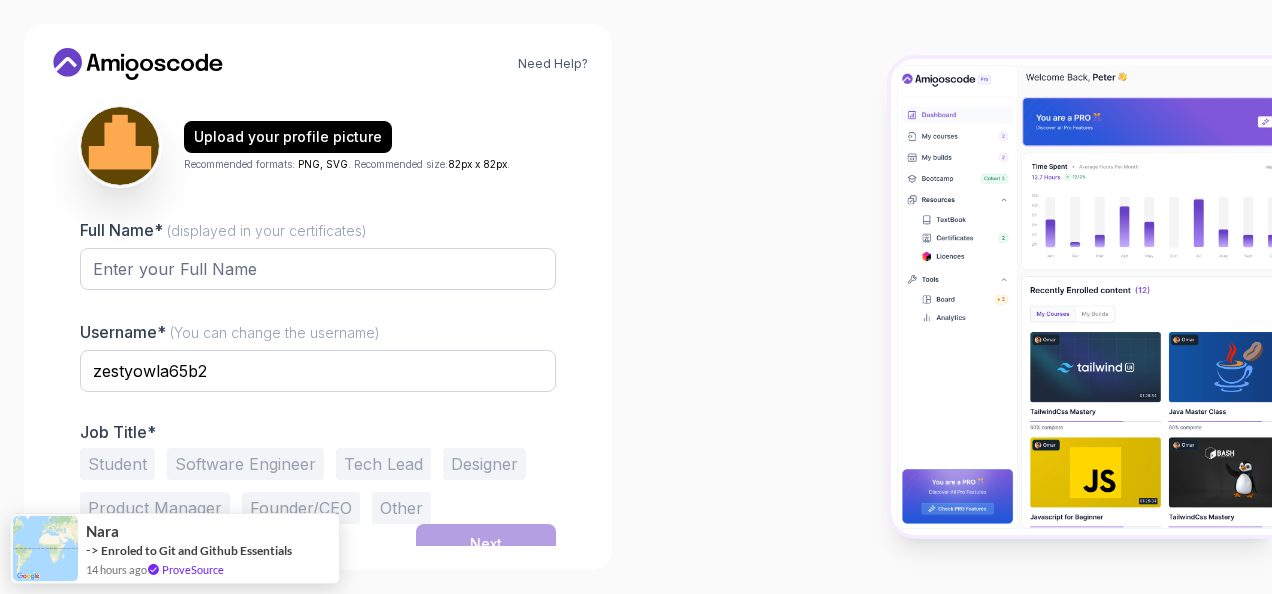 scroll, scrollTop: 240, scrollLeft: 0, axis: vertical 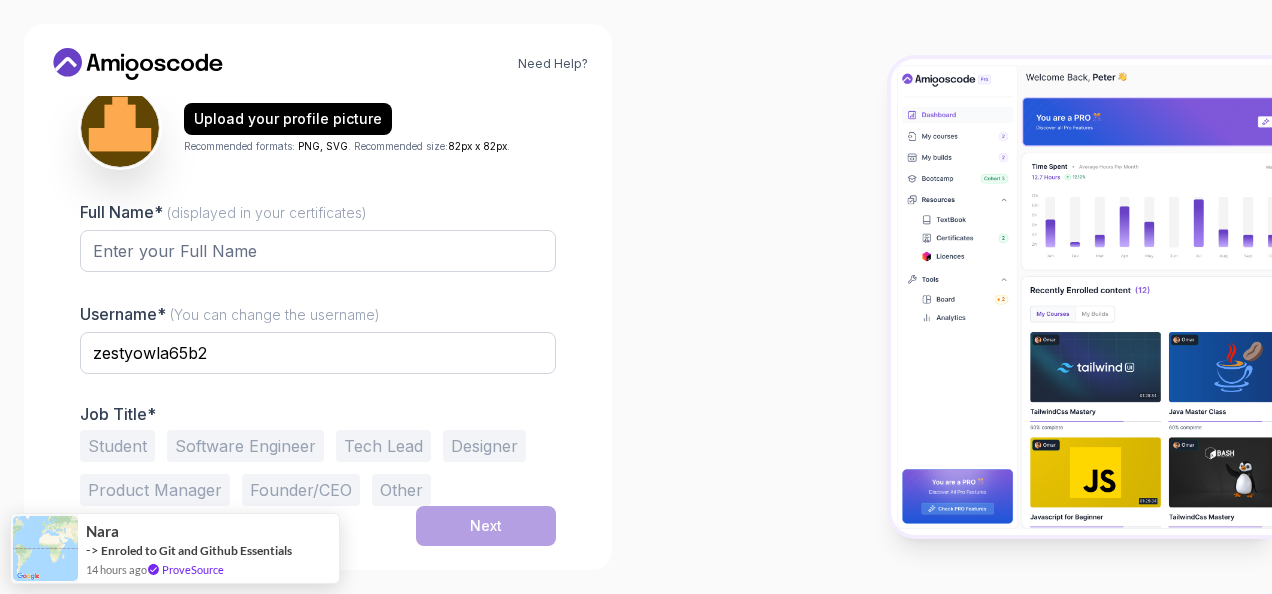 click on "Student" at bounding box center (117, 446) 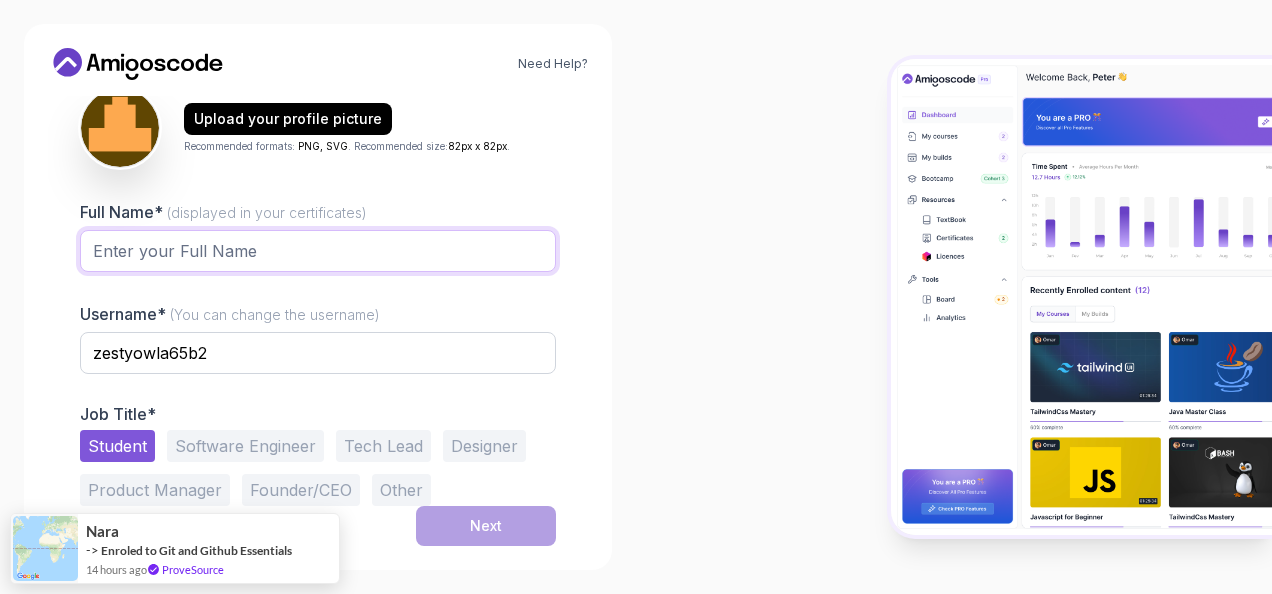 click on "Full Name*   (displayed in your certificates)" at bounding box center (318, 251) 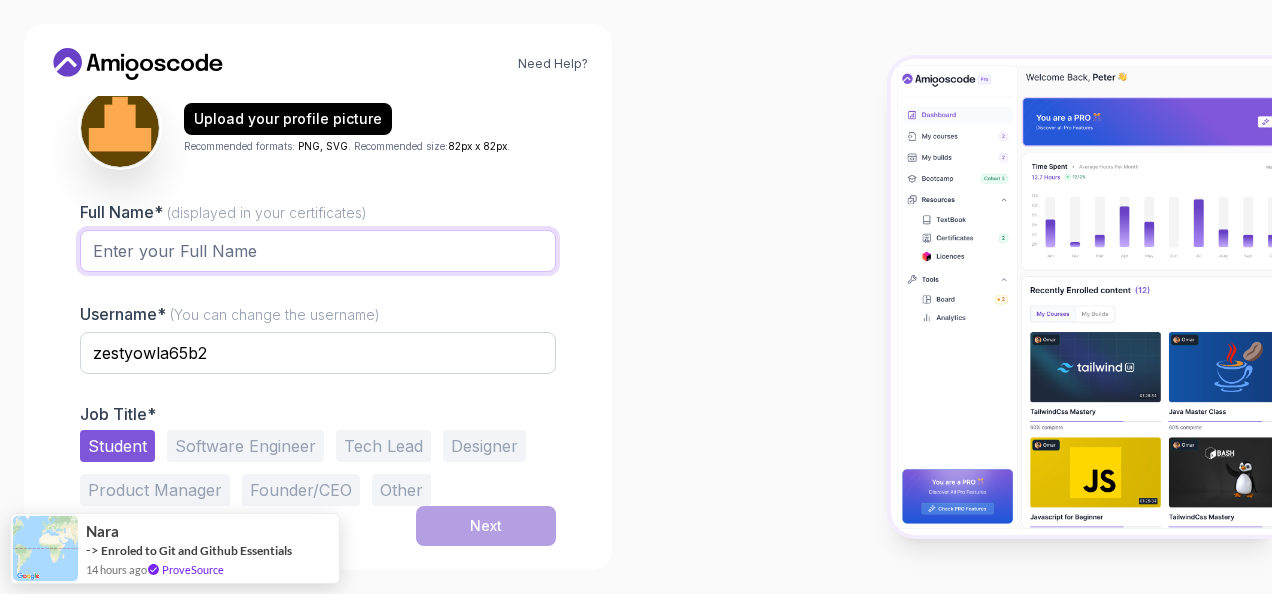type on "[PERSON_NAME] Calala" 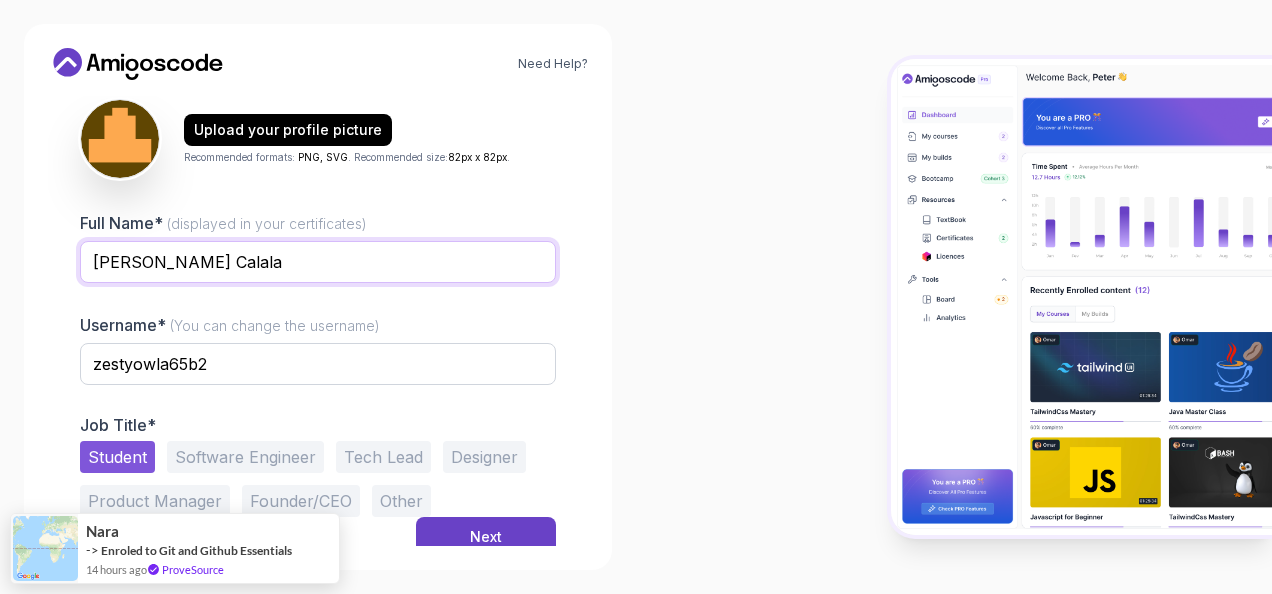 scroll, scrollTop: 240, scrollLeft: 0, axis: vertical 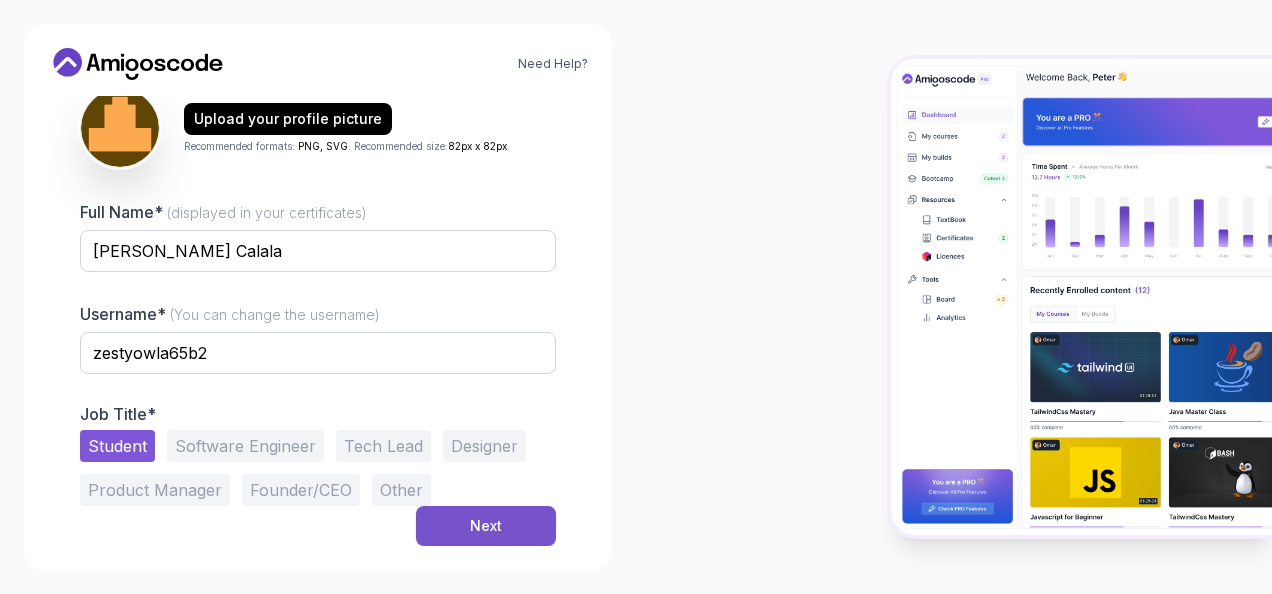 click on "Next" at bounding box center (486, 526) 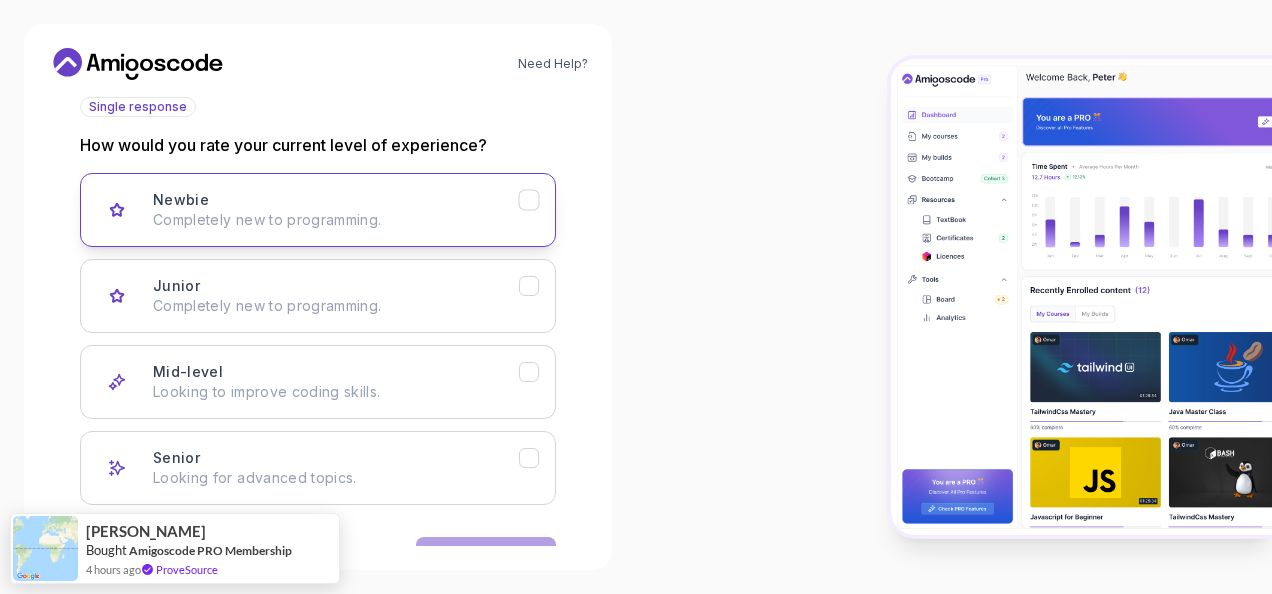 click at bounding box center [117, 210] 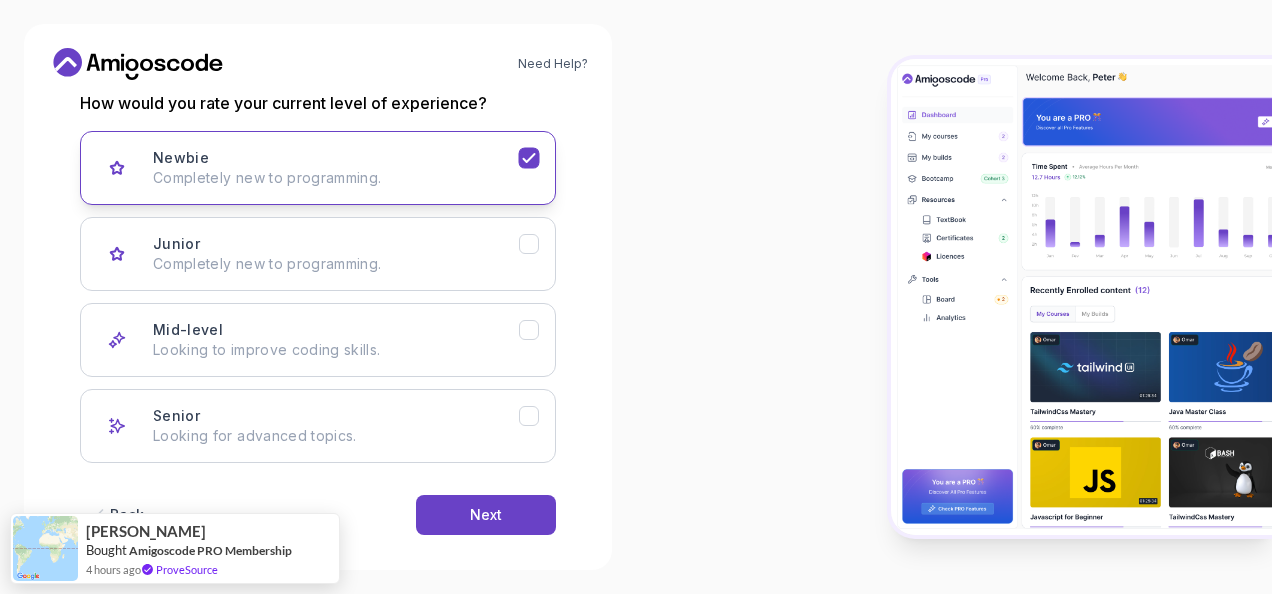 scroll, scrollTop: 303, scrollLeft: 0, axis: vertical 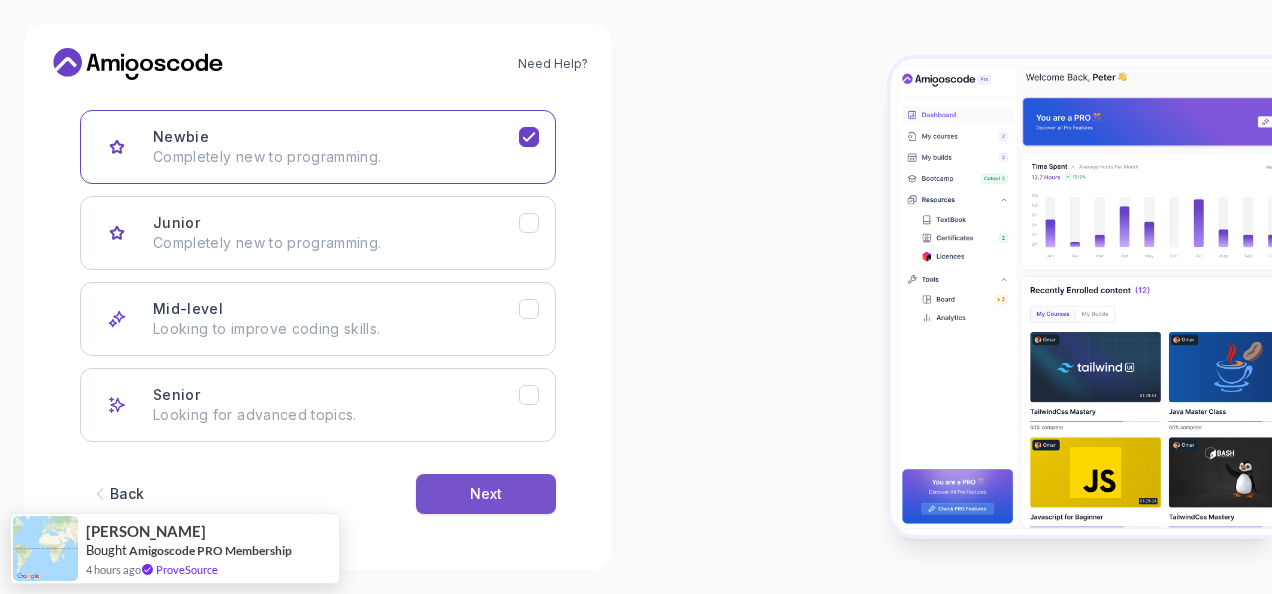 click on "Next" at bounding box center (486, 494) 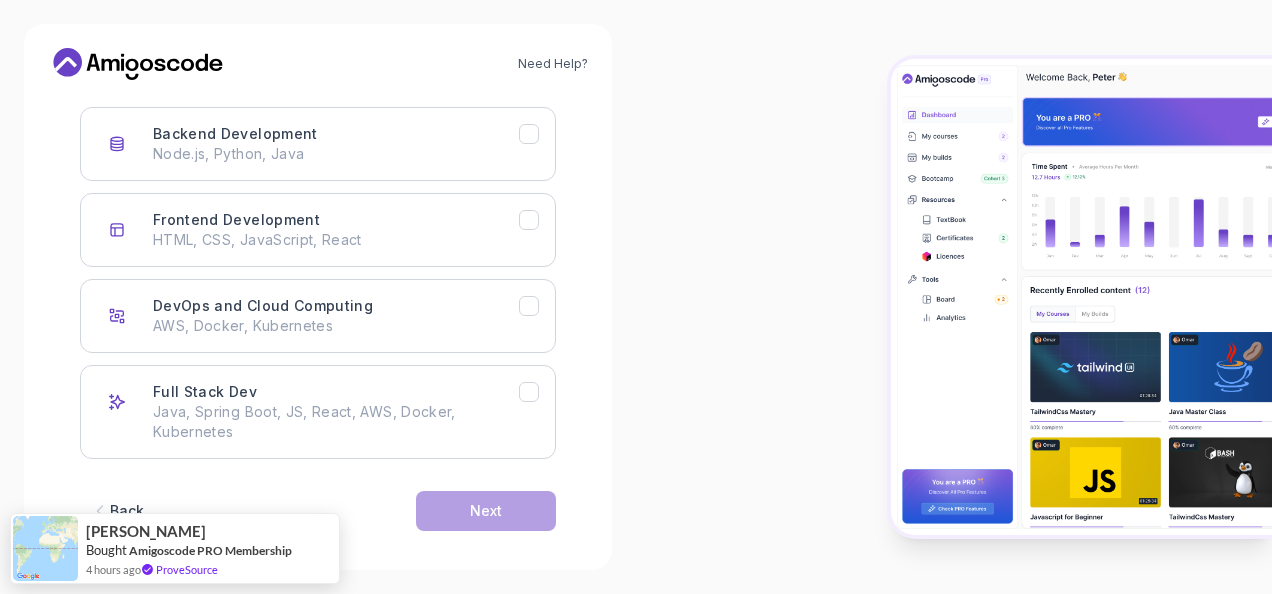 scroll, scrollTop: 323, scrollLeft: 0, axis: vertical 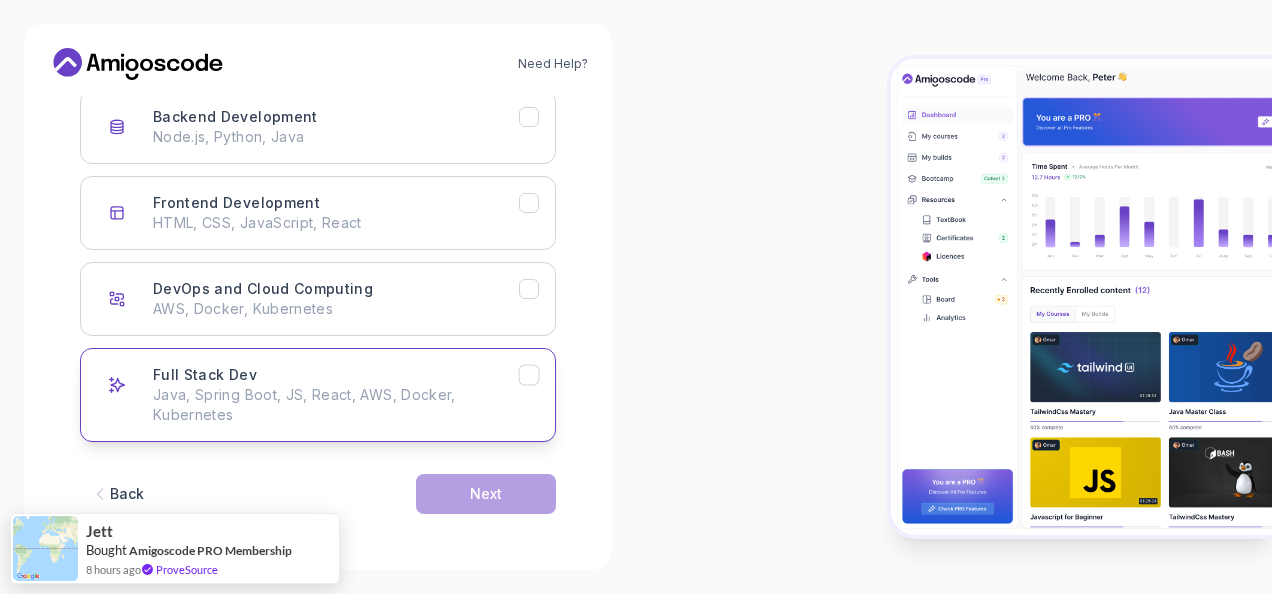 click on "Full Stack Dev" at bounding box center (205, 375) 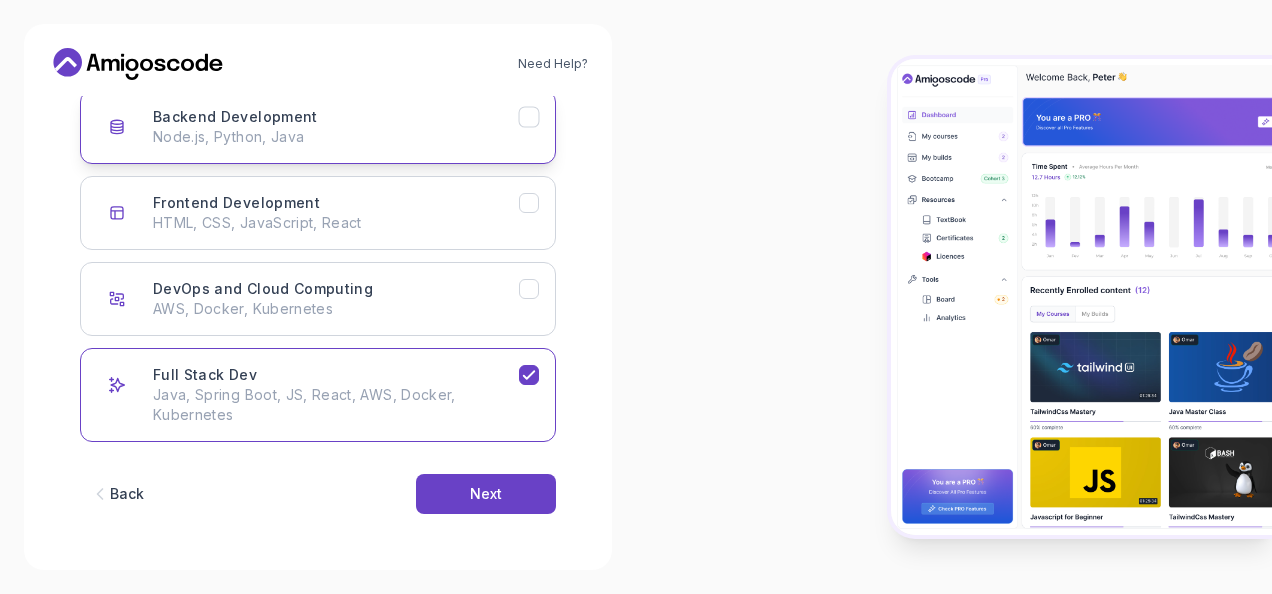 click on "Backend Development Node.js, Python, Java" at bounding box center [318, 127] 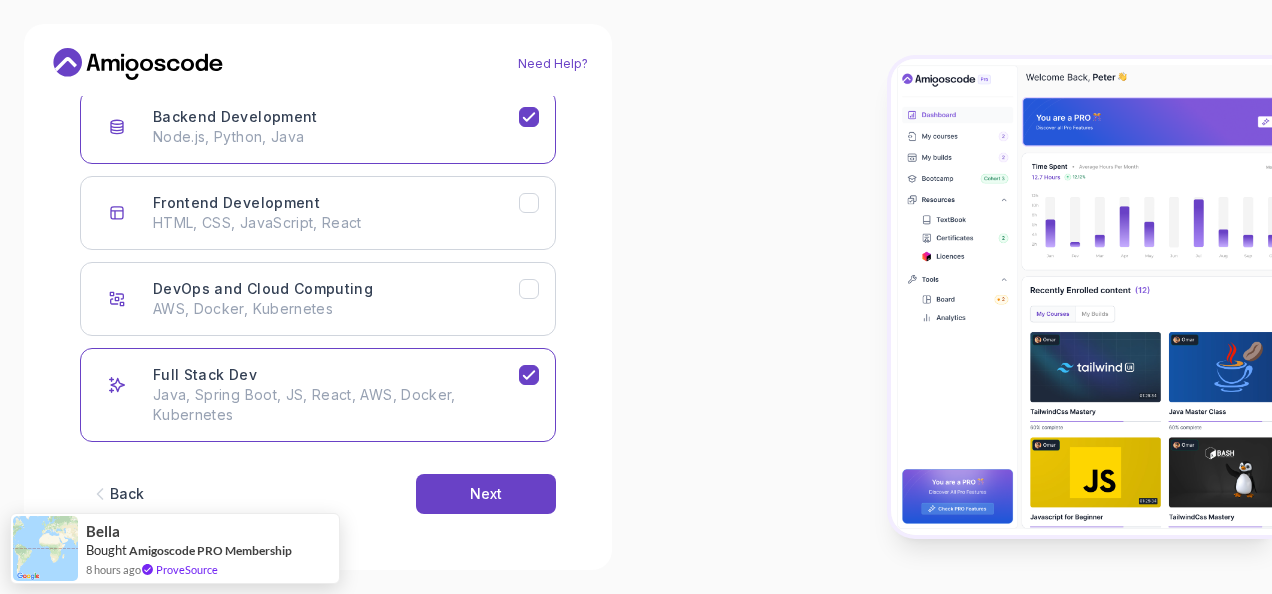 click on "Need Help?" at bounding box center (553, 64) 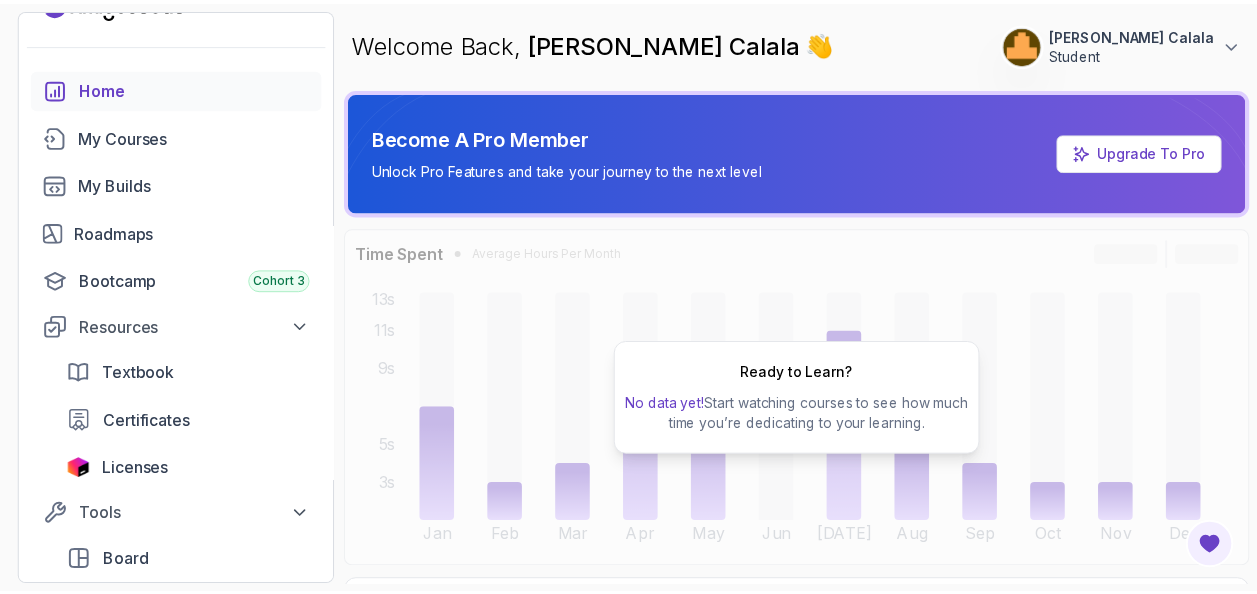 scroll, scrollTop: 59, scrollLeft: 0, axis: vertical 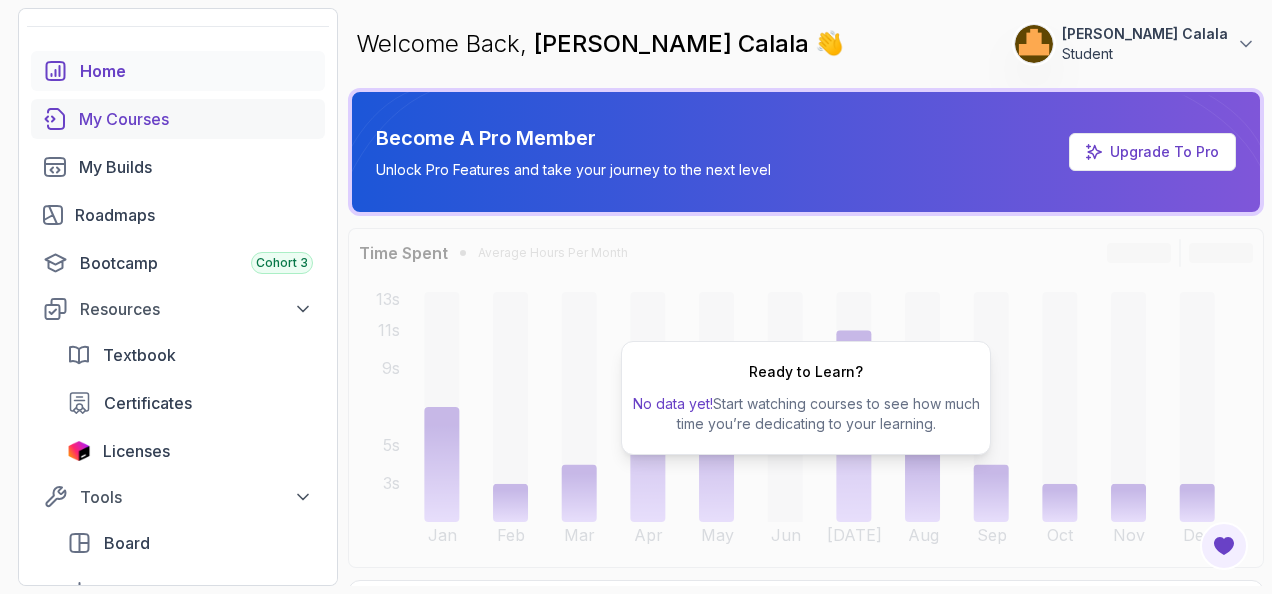 click on "My Courses" at bounding box center [196, 119] 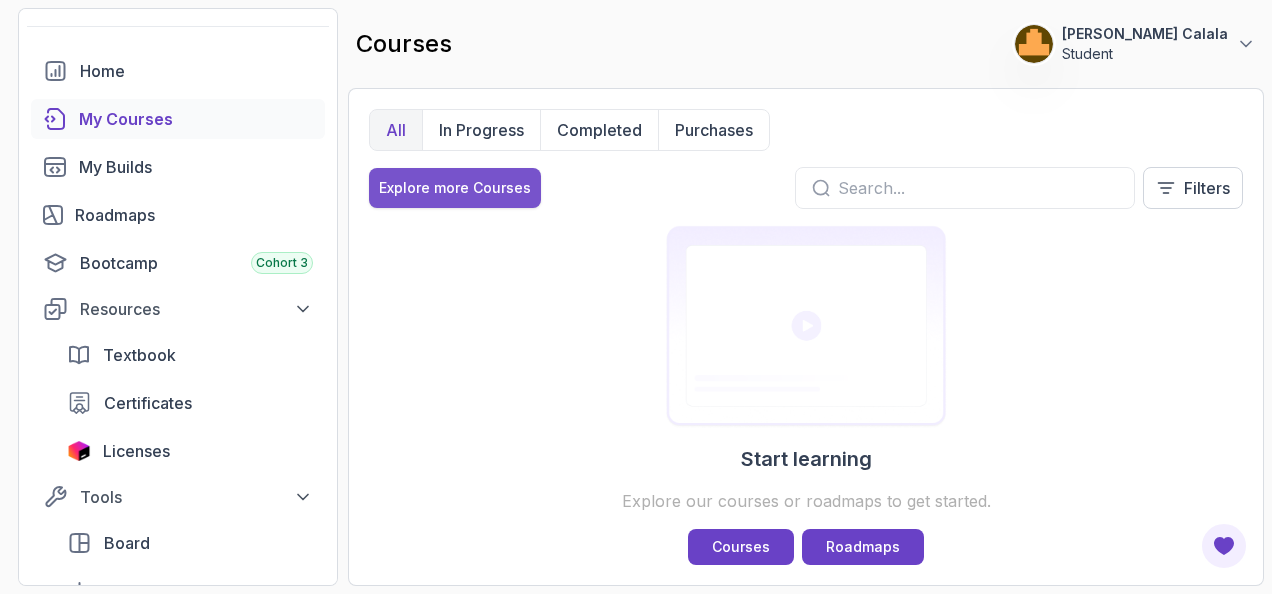click on "Explore more Courses" at bounding box center [455, 188] 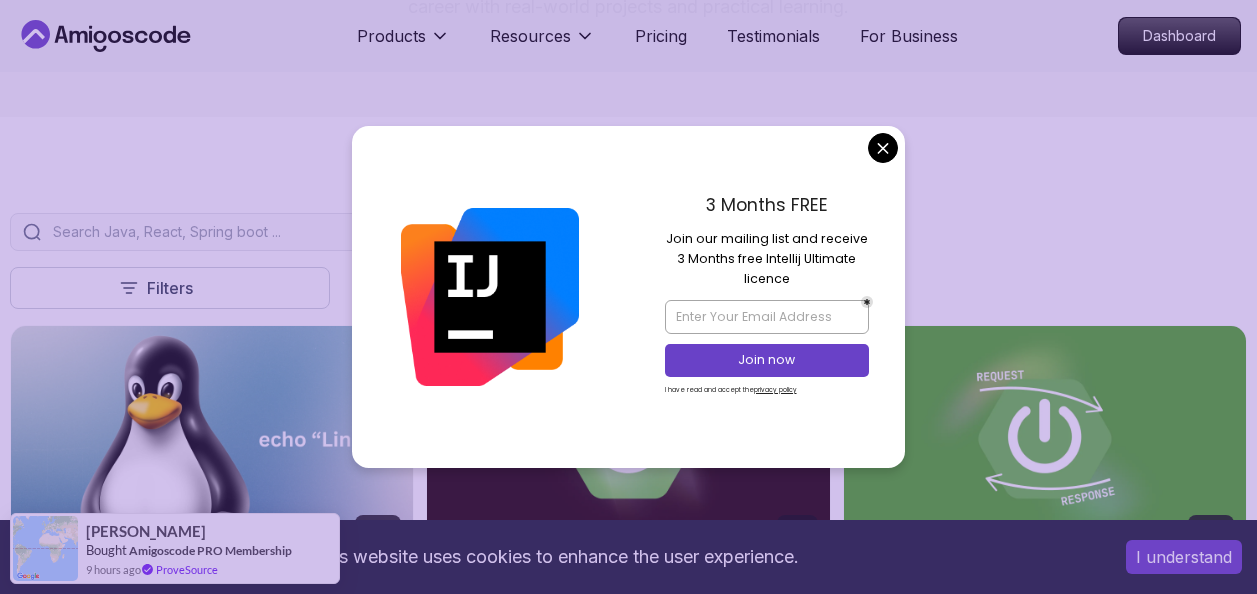 scroll, scrollTop: 390, scrollLeft: 0, axis: vertical 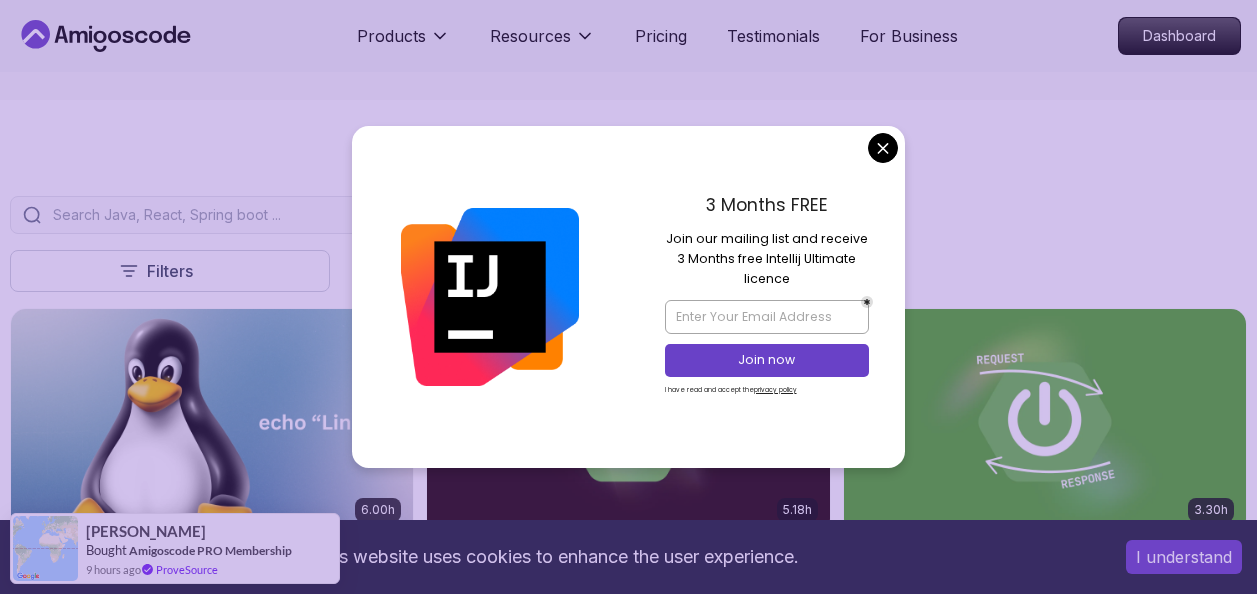 click on "This website uses cookies to enhance the user experience. I understand Products Resources Pricing Testimonials For Business Dashboard Products Resources Pricing Testimonials For Business Dashboard All Courses Learn Java, Spring Boot, DevOps & More with Amigoscode Premium Courses Master in-demand skills like Java, Spring Boot, DevOps, React, and more through hands-on, expert-led courses. Advance your software development career with real-world projects and practical learning. Filters Filters Type Course Build Price Pro Free Instructors [PERSON_NAME] [PERSON_NAME] Duration 0-1 Hour 1-3 Hours +3 Hours Track Front End Back End Dev Ops Full Stack Level Junior Mid-level Senior 6.00h Linux Fundamentals Pro Learn the fundamentals of Linux and how to use the command line 5.18h Advanced Spring Boot Pro Dive deep into Spring Boot with our advanced course, designed to take your skills from intermediate to expert level. 3.30h Building APIs with Spring Boot Pro 1.67h NEW Spring Boot for Beginners 6.65h NEW Spring Data JPA Pro" at bounding box center (628, 4891) 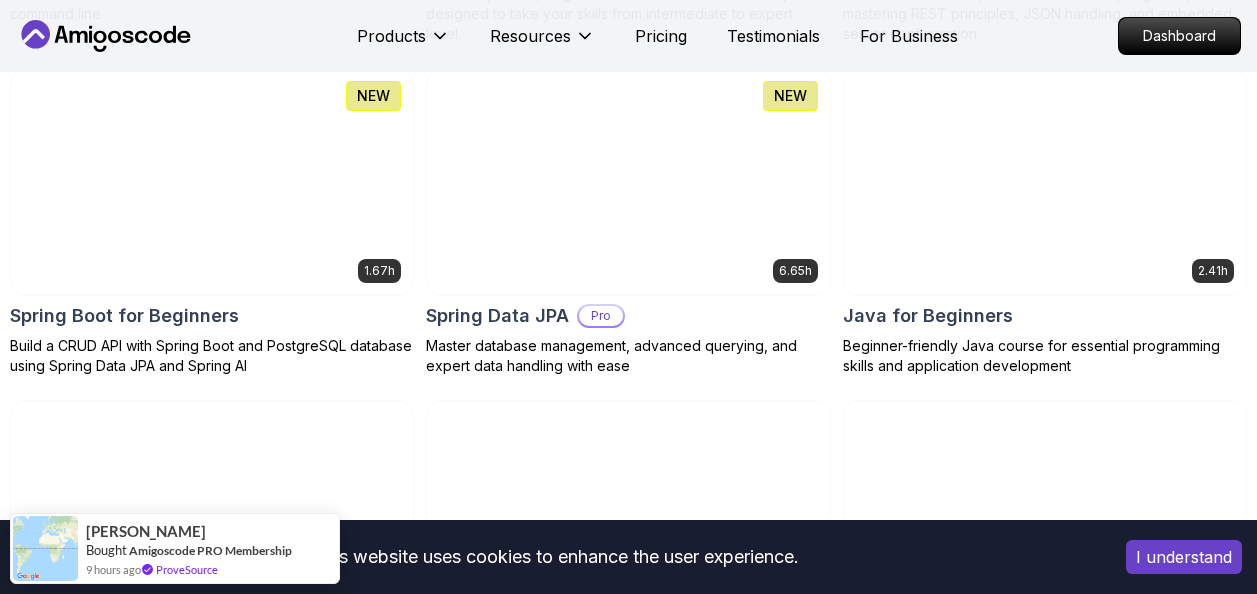 scroll, scrollTop: 981, scrollLeft: 0, axis: vertical 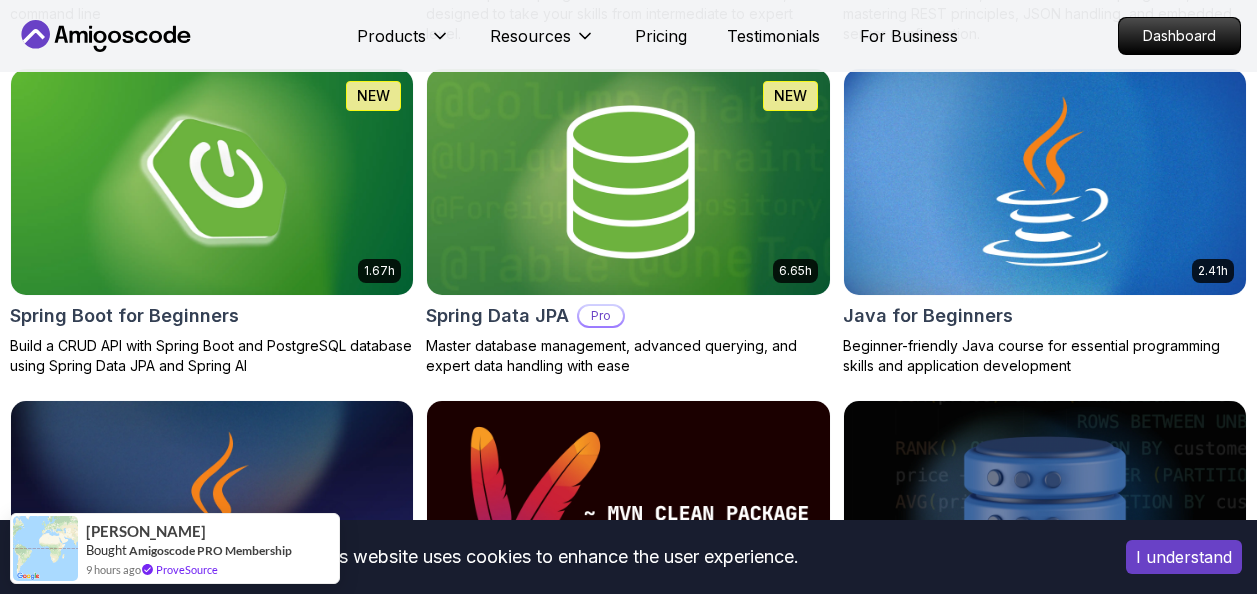 click at bounding box center [1045, 182] 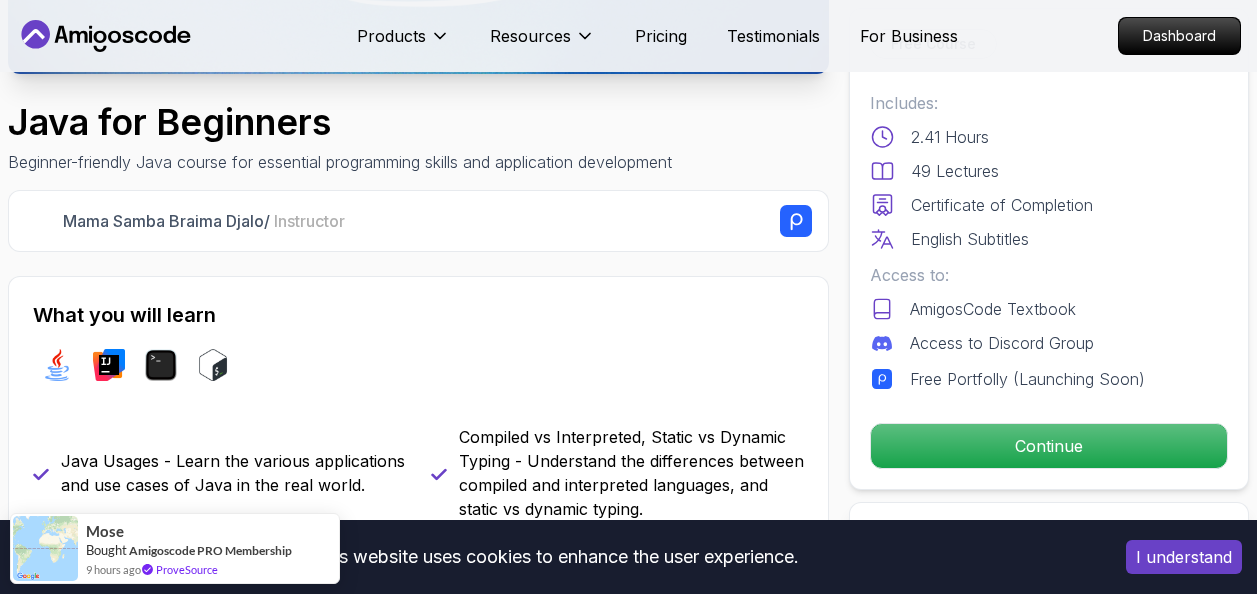 scroll, scrollTop: 509, scrollLeft: 0, axis: vertical 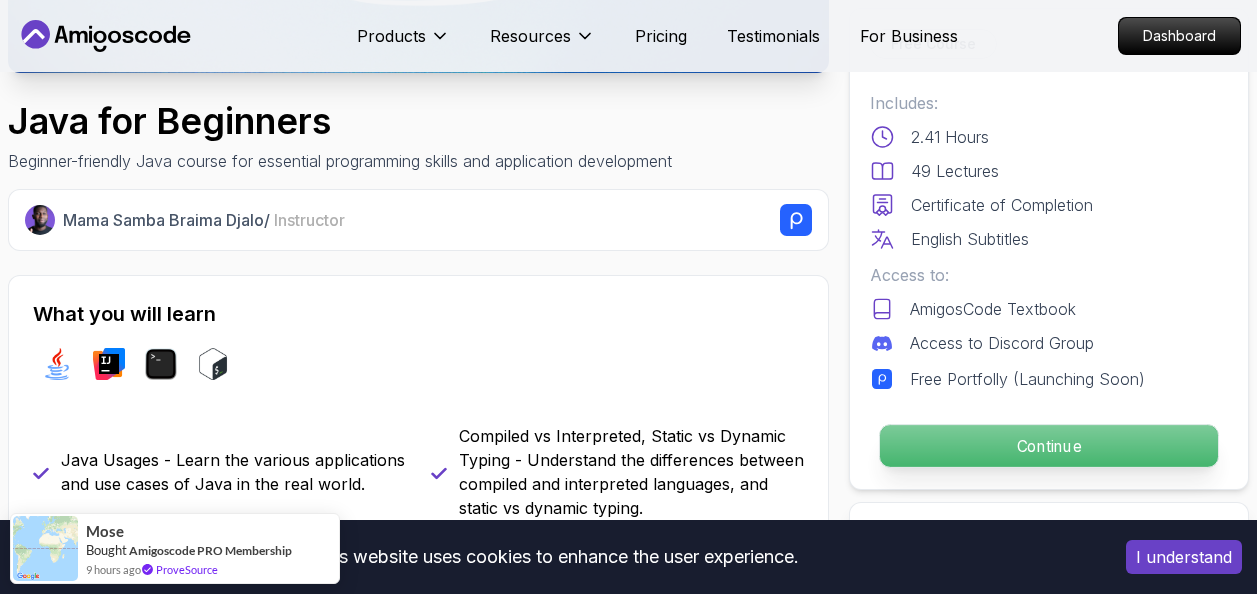 click on "Continue" at bounding box center [1049, 446] 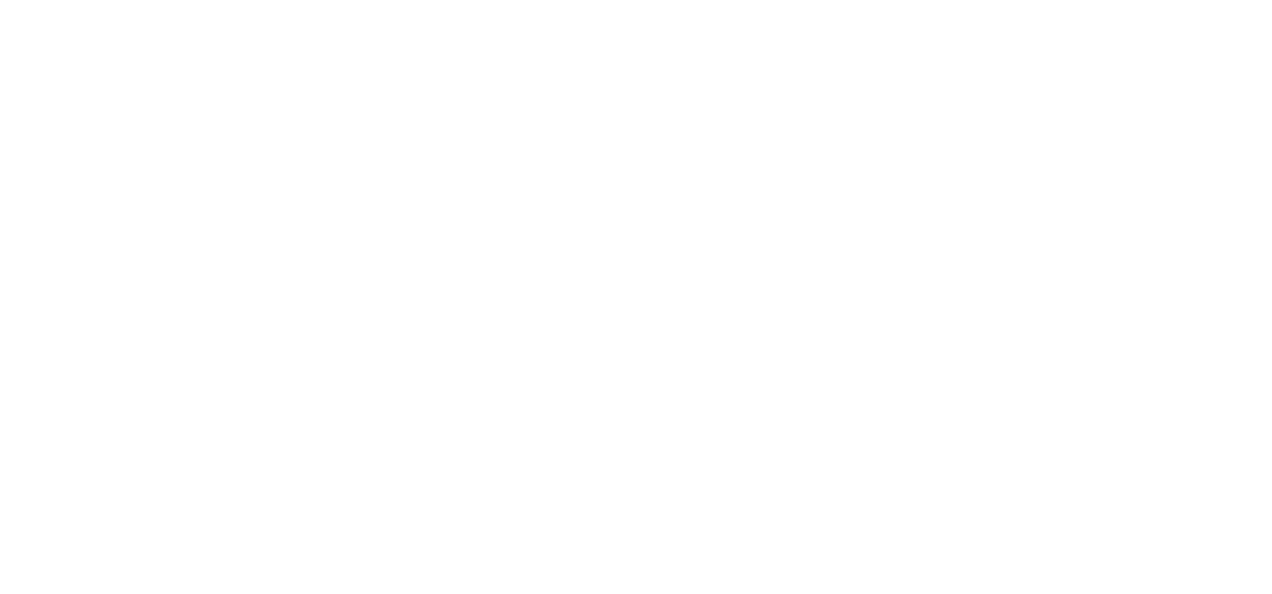 scroll, scrollTop: 0, scrollLeft: 0, axis: both 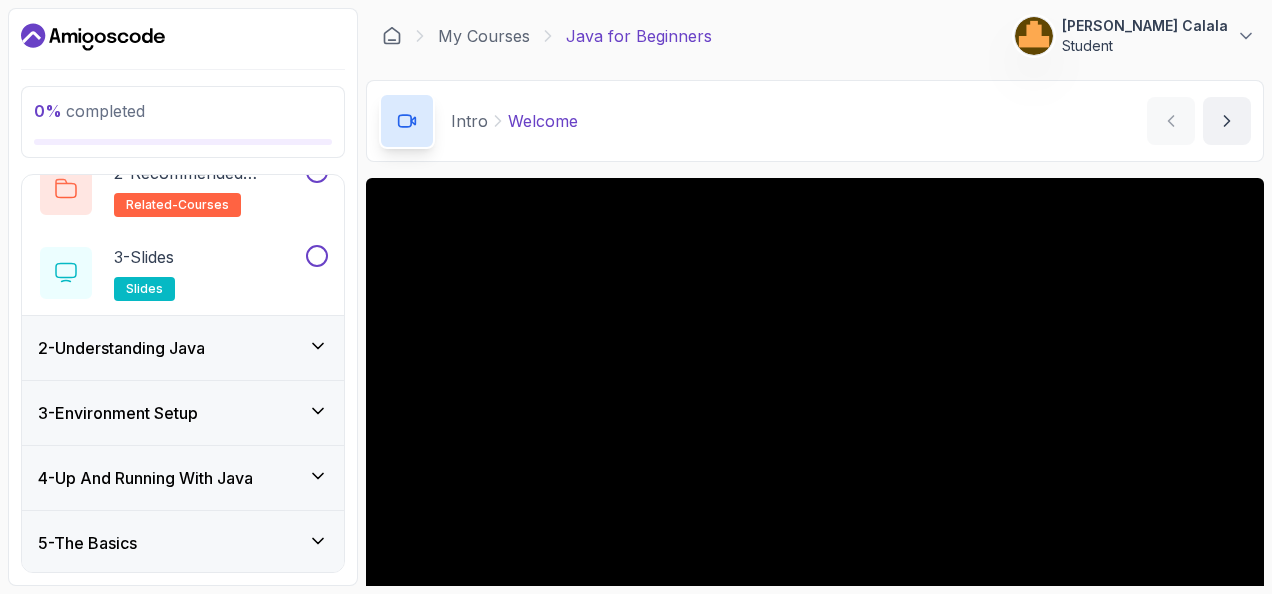 click on "2  -  Understanding Java" at bounding box center (121, 348) 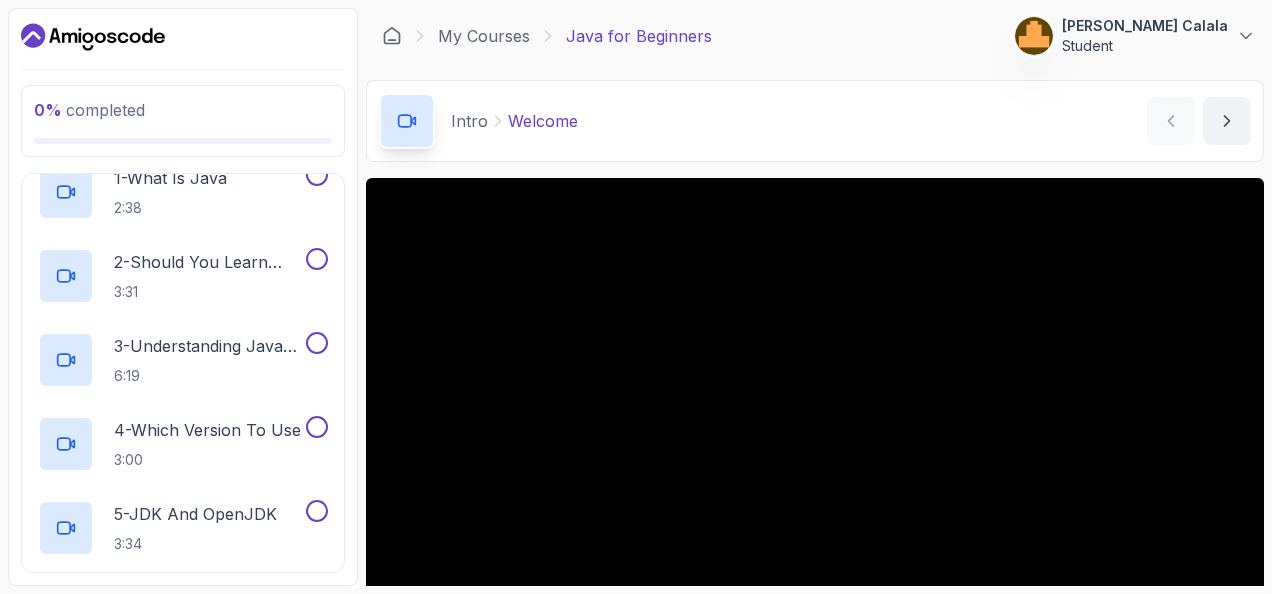 scroll, scrollTop: 0, scrollLeft: 0, axis: both 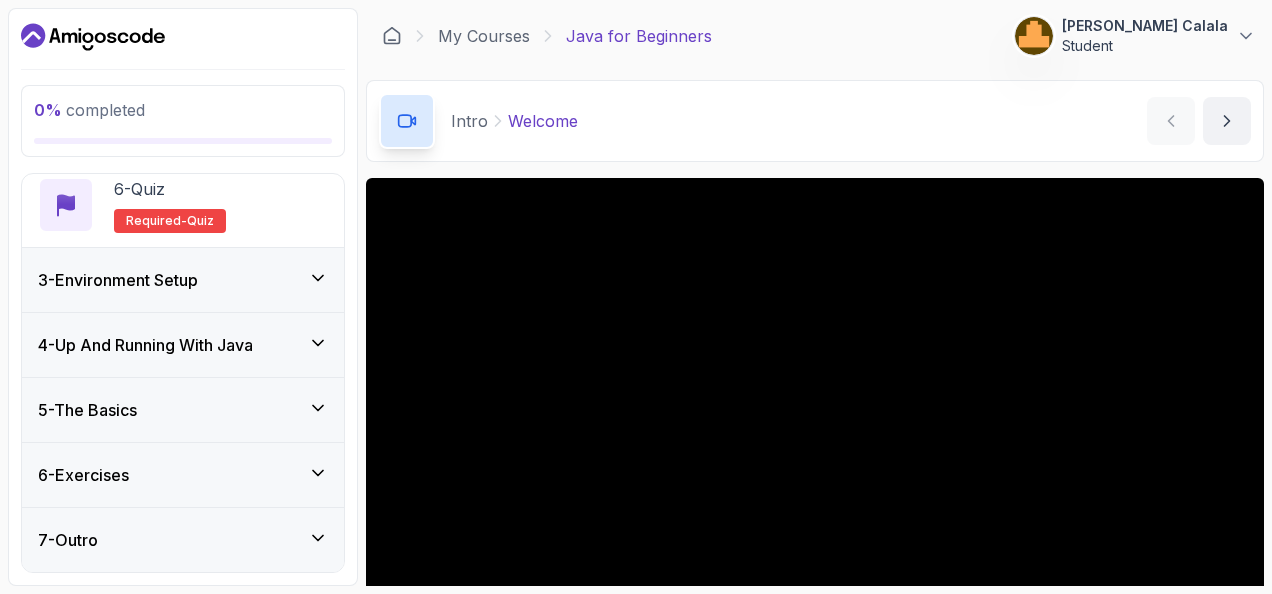 click on "3  -  Environment Setup" at bounding box center [183, 280] 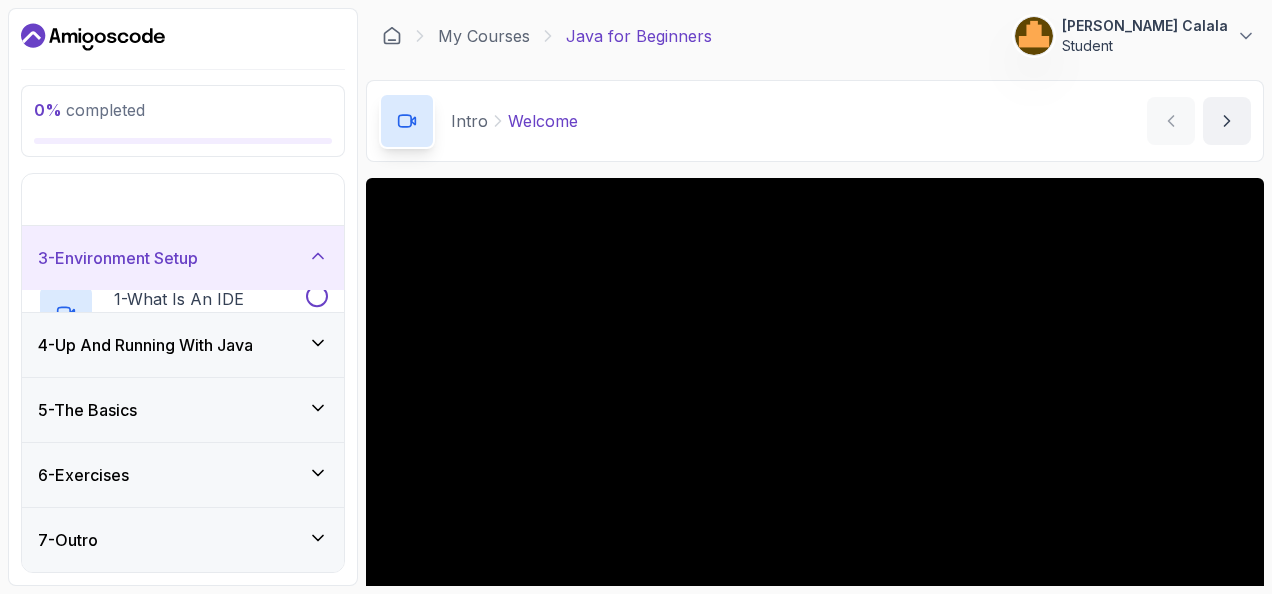 scroll, scrollTop: 57, scrollLeft: 0, axis: vertical 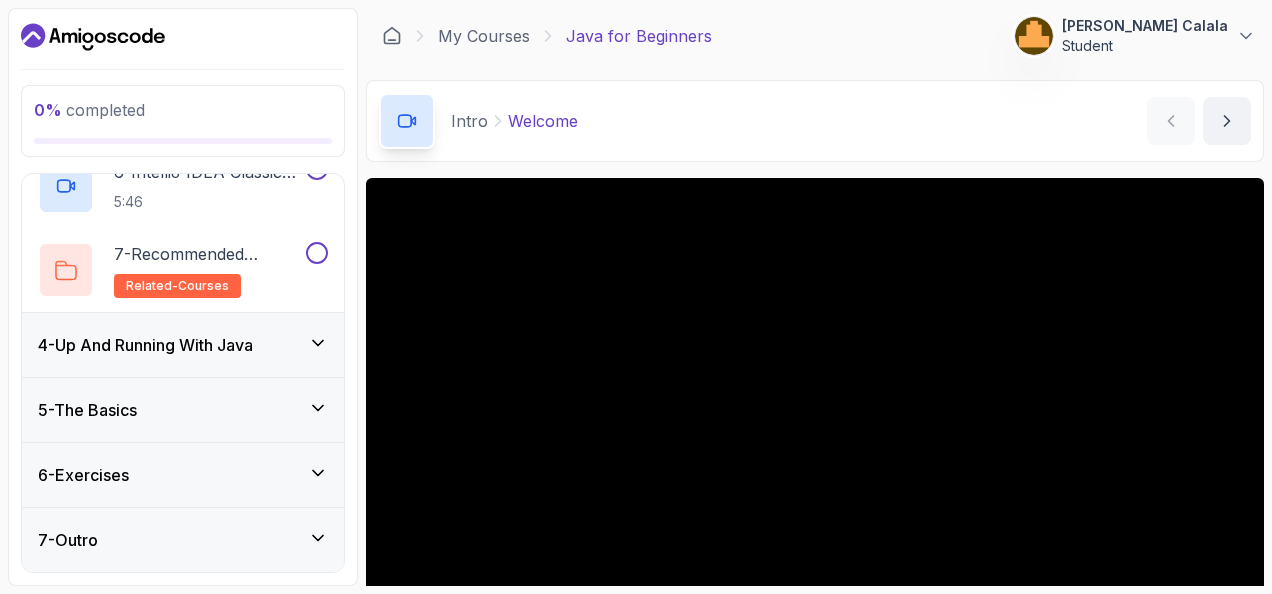click on "4  -  Up And Running With Java" at bounding box center [145, 345] 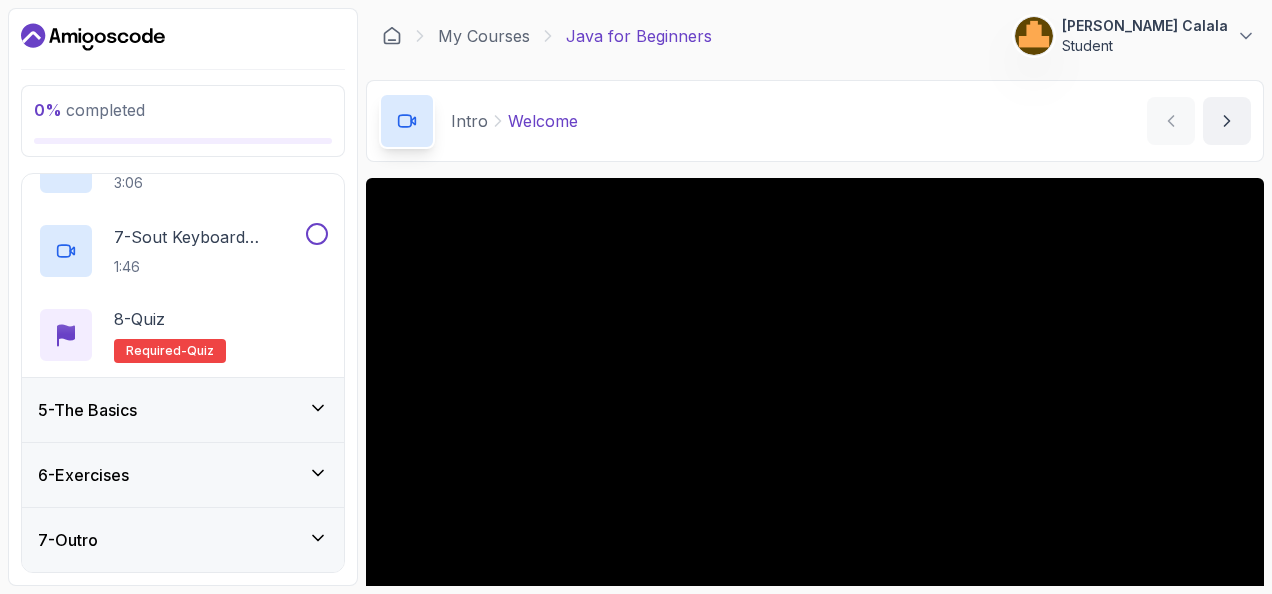 click on "5  -  The Basics" at bounding box center [87, 410] 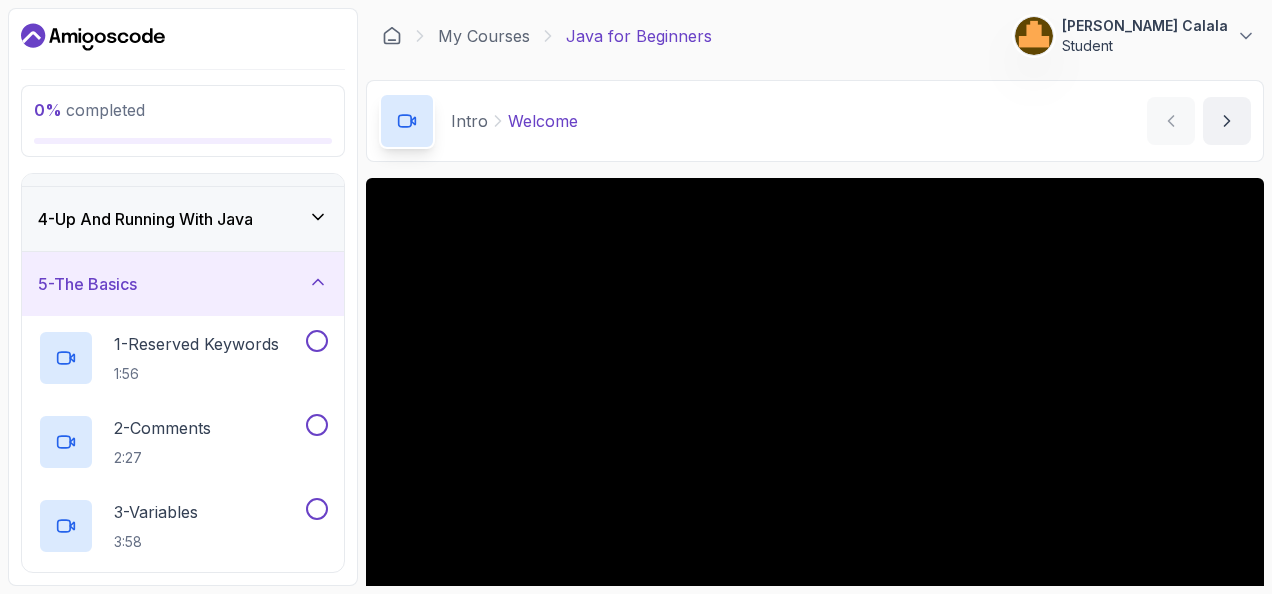 scroll, scrollTop: 0, scrollLeft: 0, axis: both 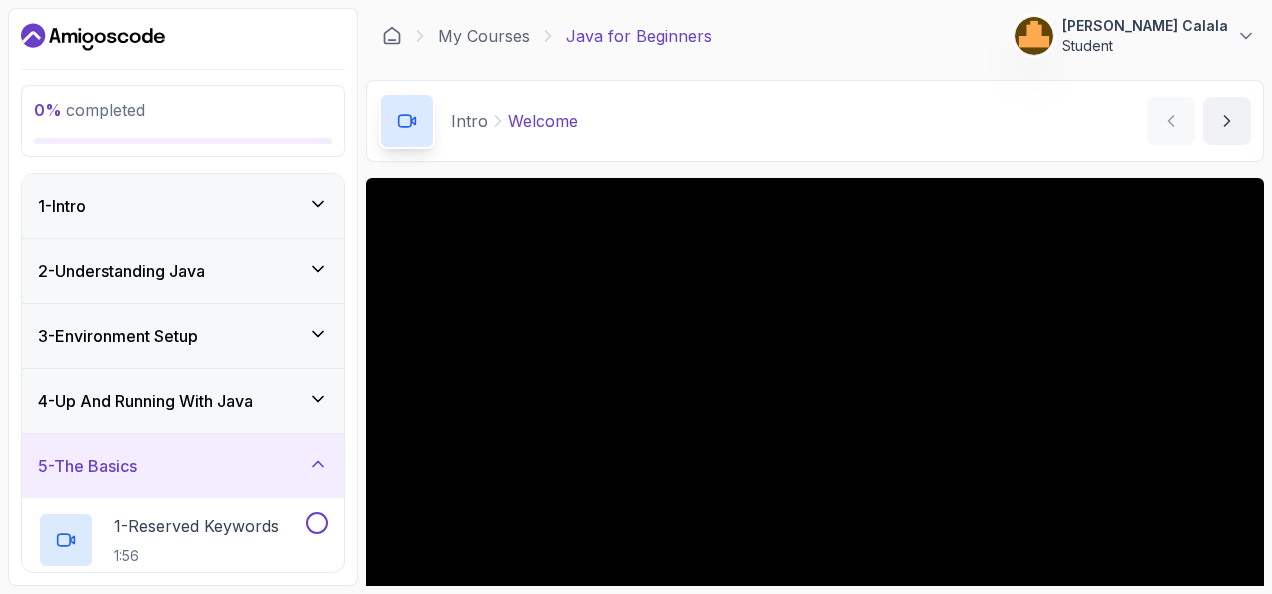 click on "1  -  Intro" at bounding box center [62, 206] 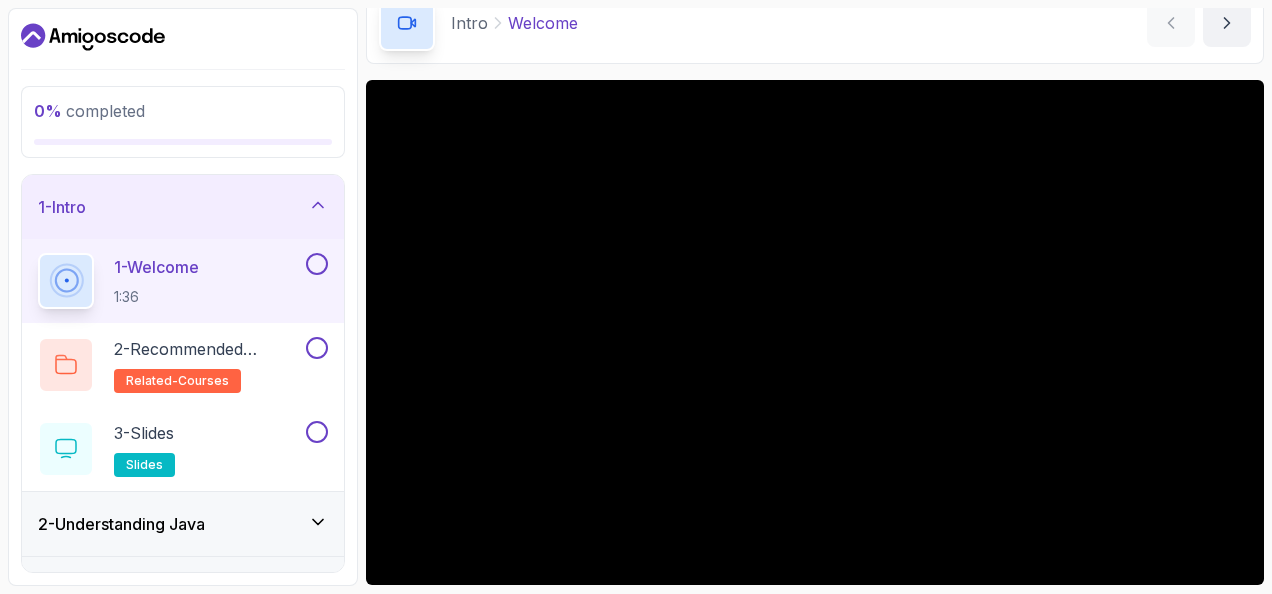 scroll, scrollTop: 114, scrollLeft: 0, axis: vertical 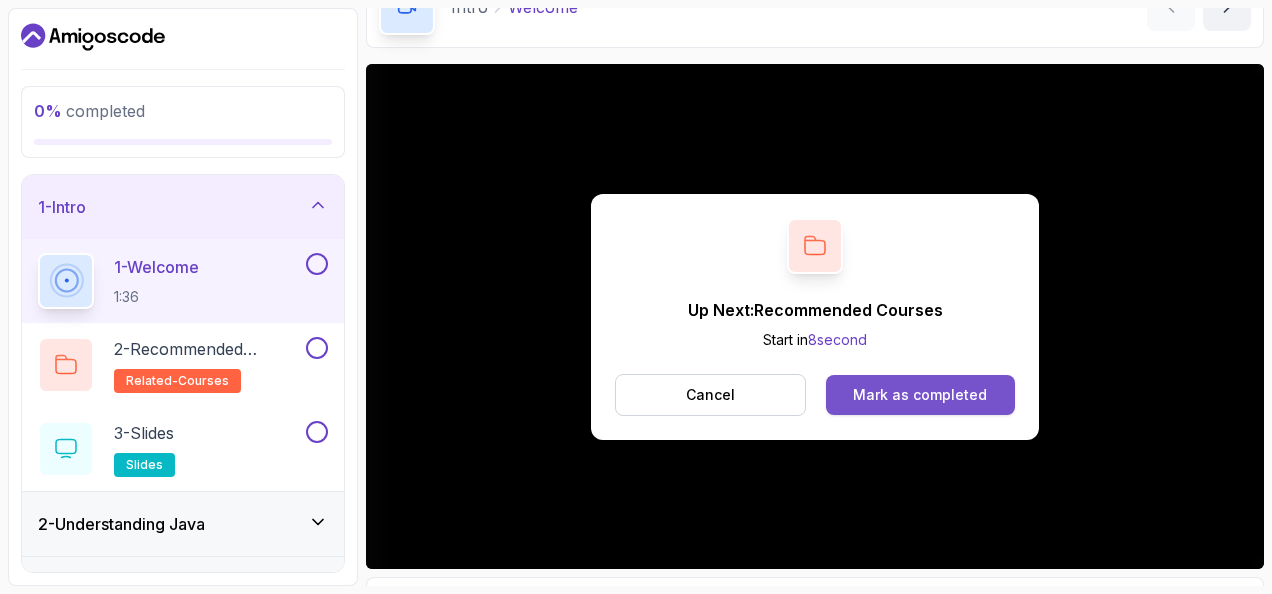 click on "Mark as completed" at bounding box center [920, 395] 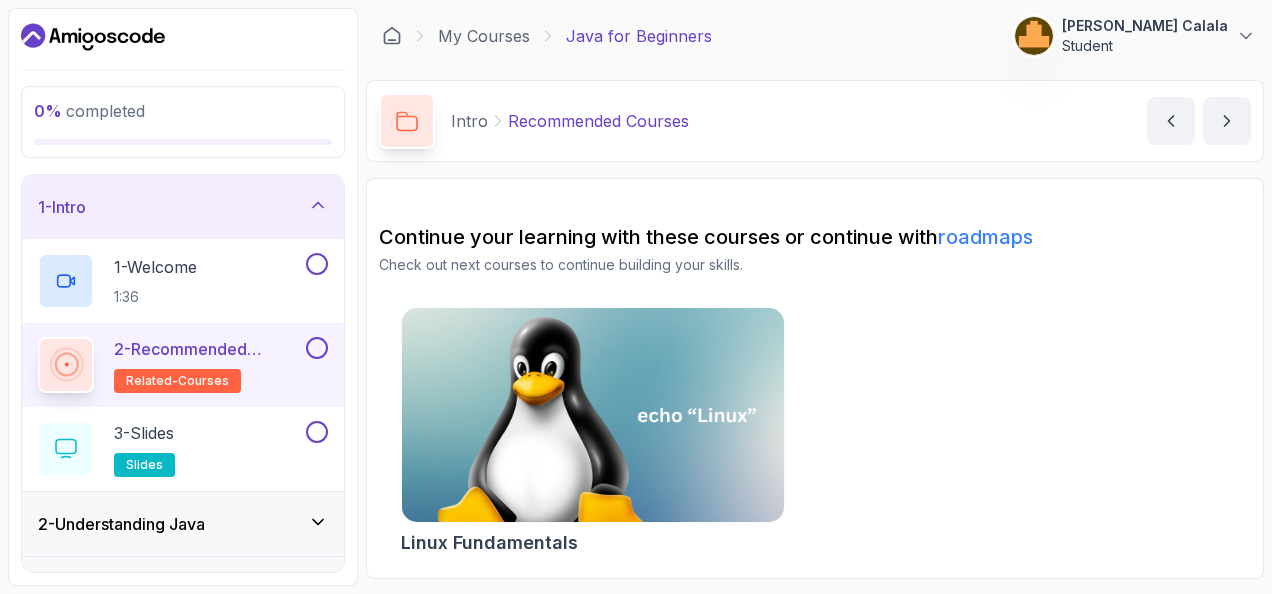 scroll, scrollTop: 0, scrollLeft: 0, axis: both 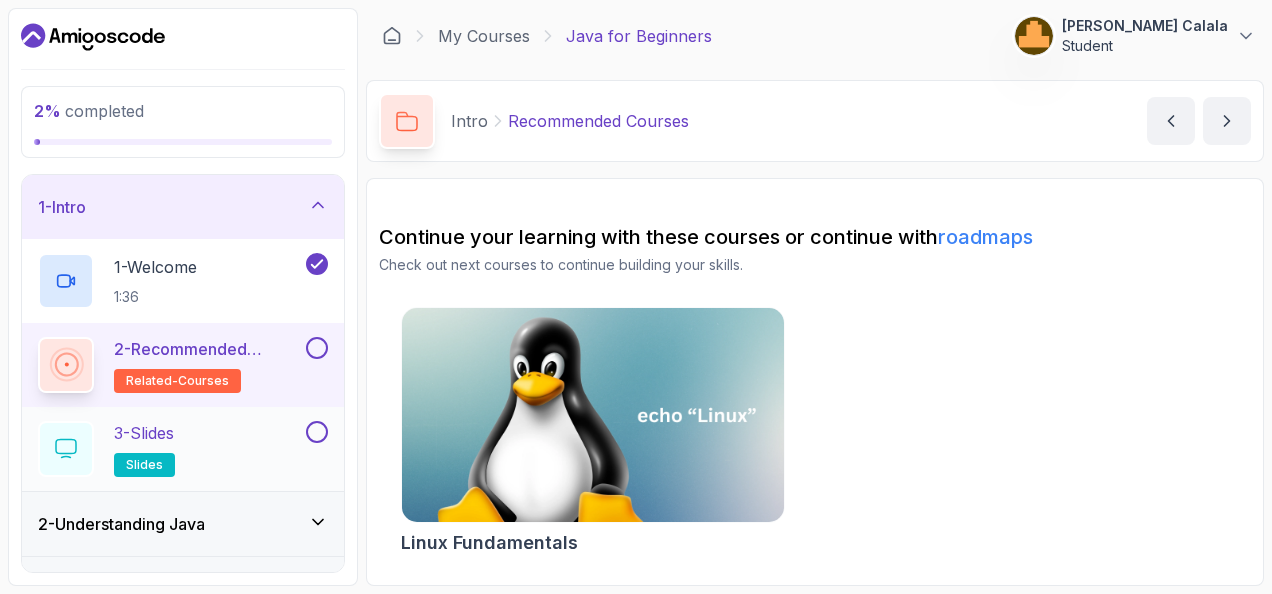 click on "3  -  Slides slides" at bounding box center (170, 449) 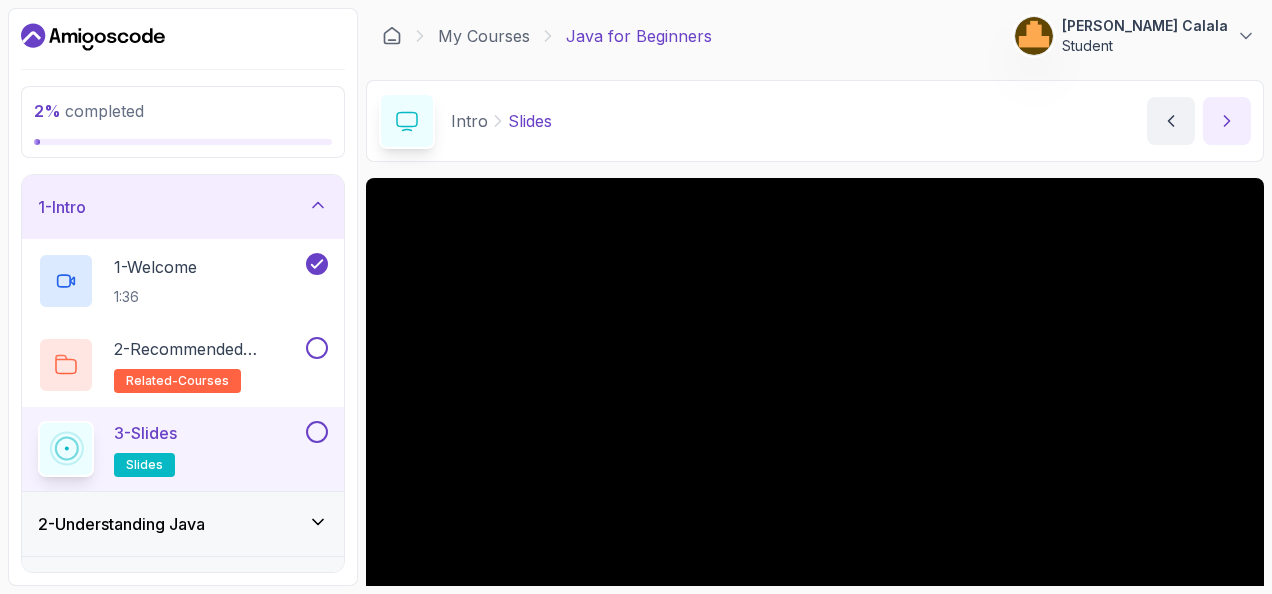 click 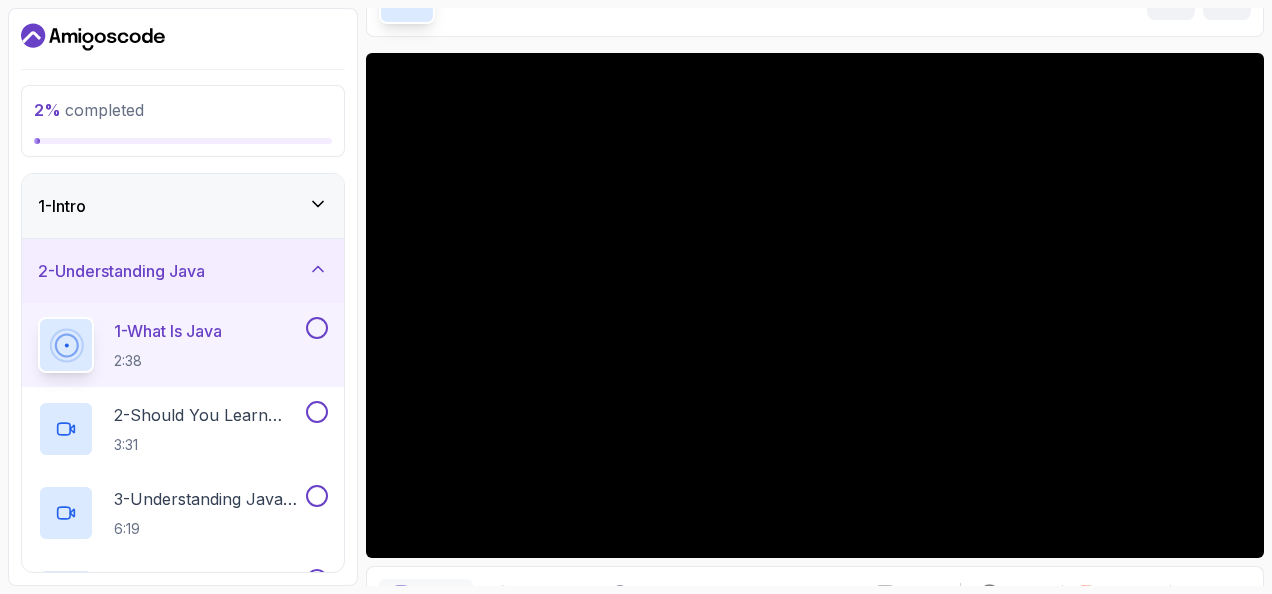 scroll, scrollTop: 123, scrollLeft: 0, axis: vertical 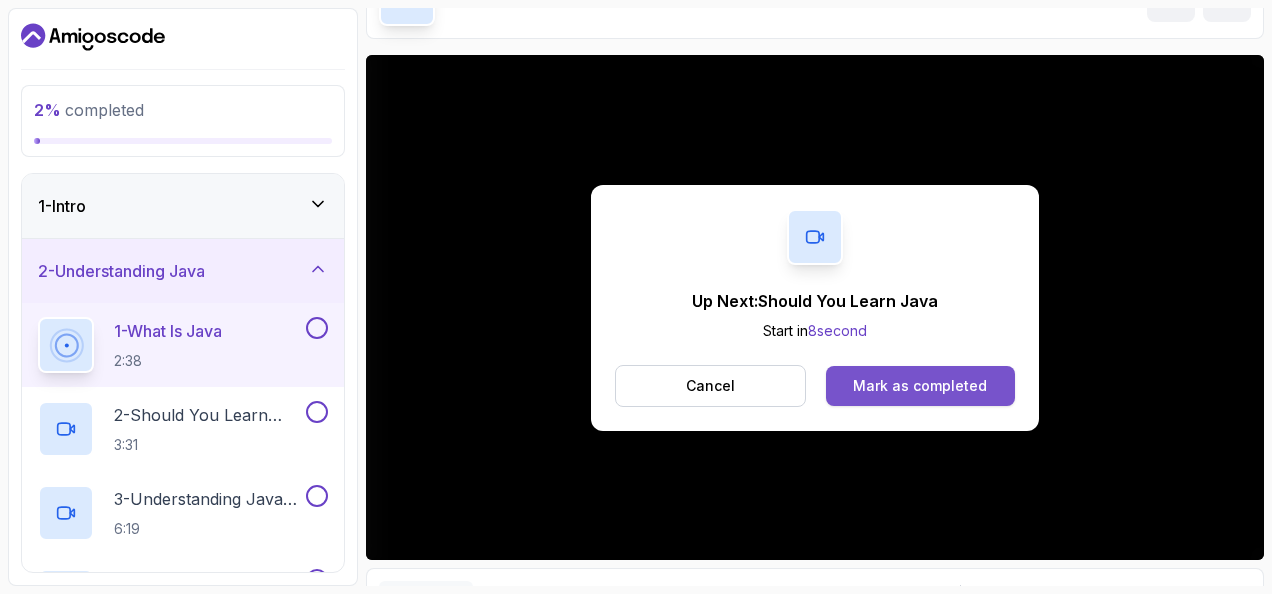 click on "Mark as completed" at bounding box center [920, 386] 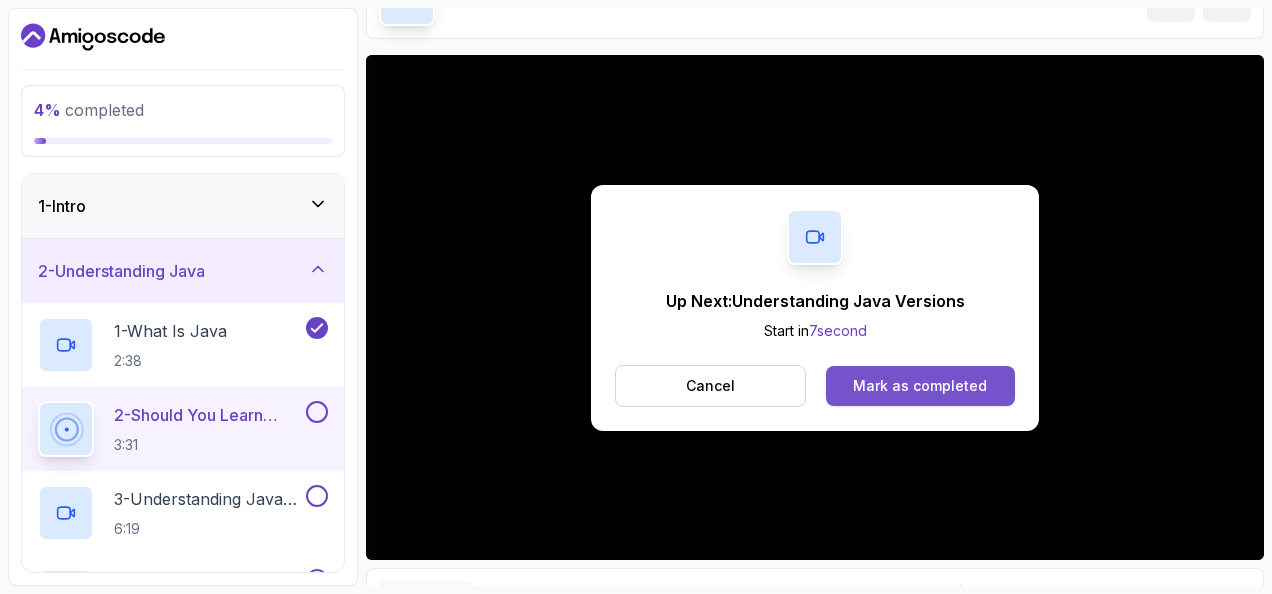 click on "Mark as completed" at bounding box center [920, 386] 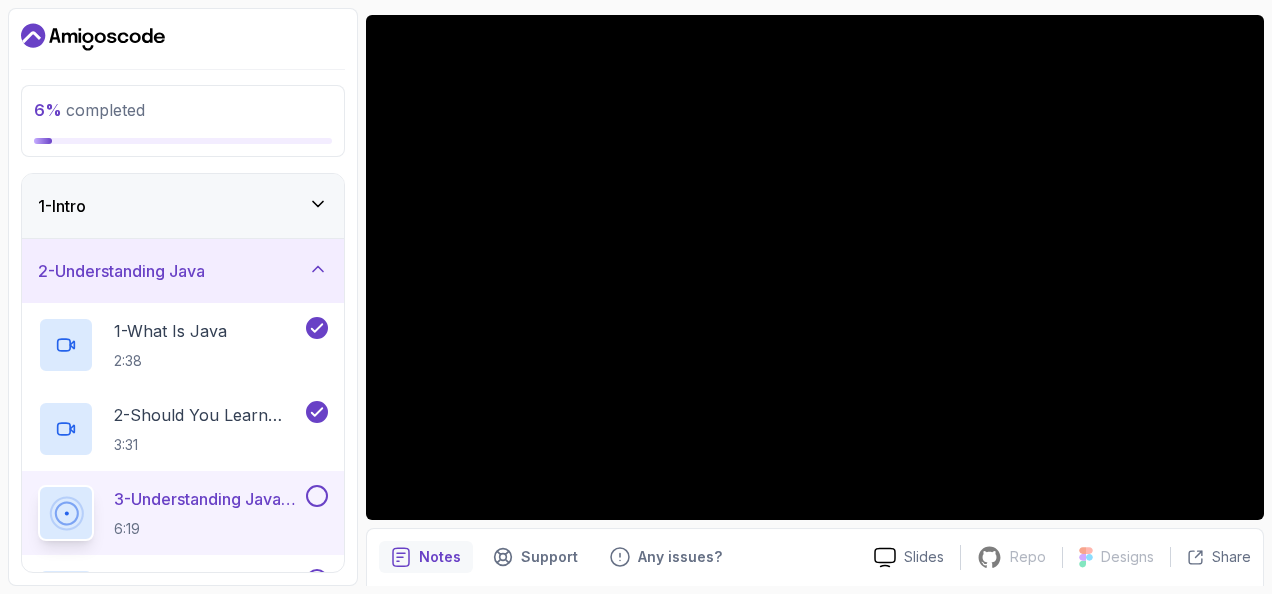 scroll, scrollTop: 123, scrollLeft: 0, axis: vertical 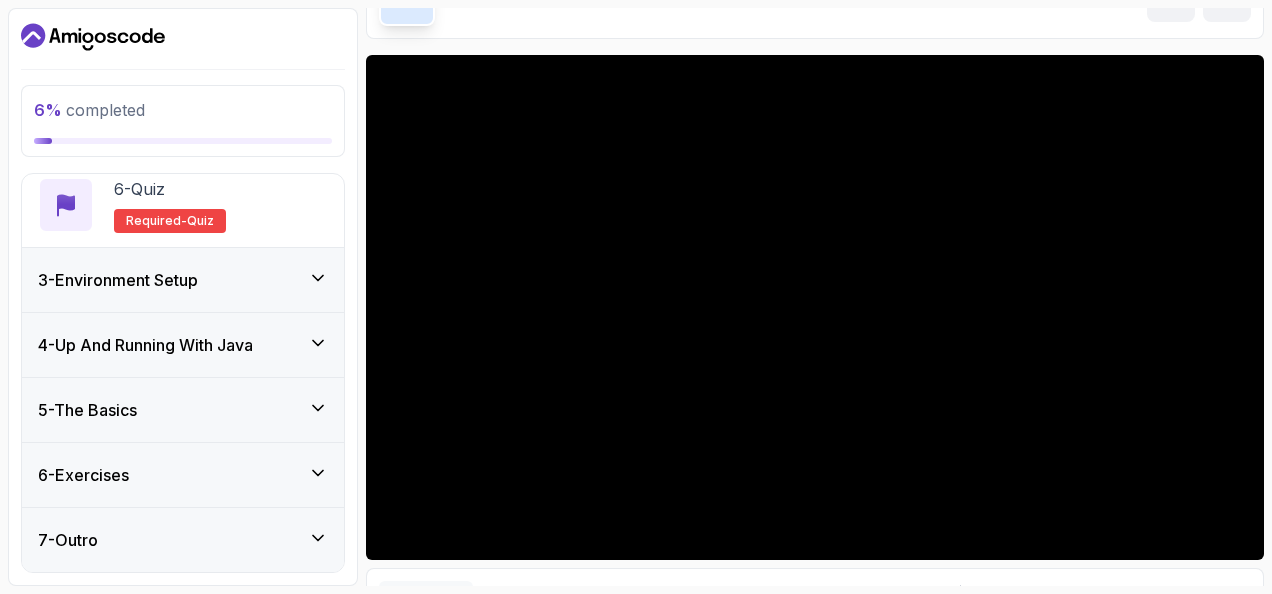 click on "3  -  Environment Setup" at bounding box center [183, 280] 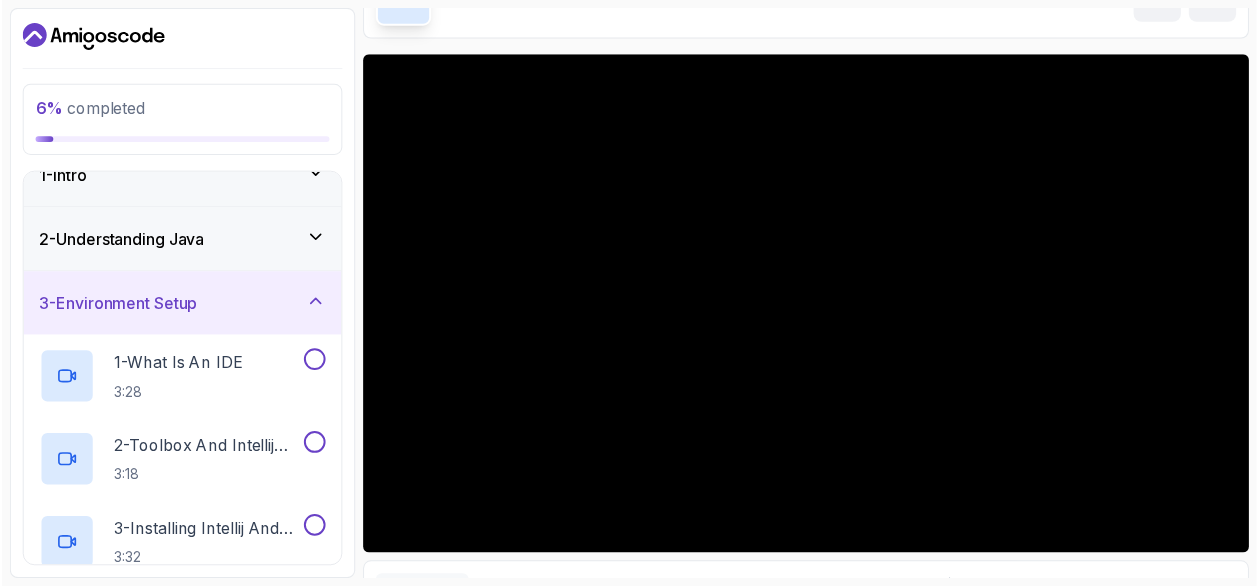 scroll, scrollTop: 0, scrollLeft: 0, axis: both 